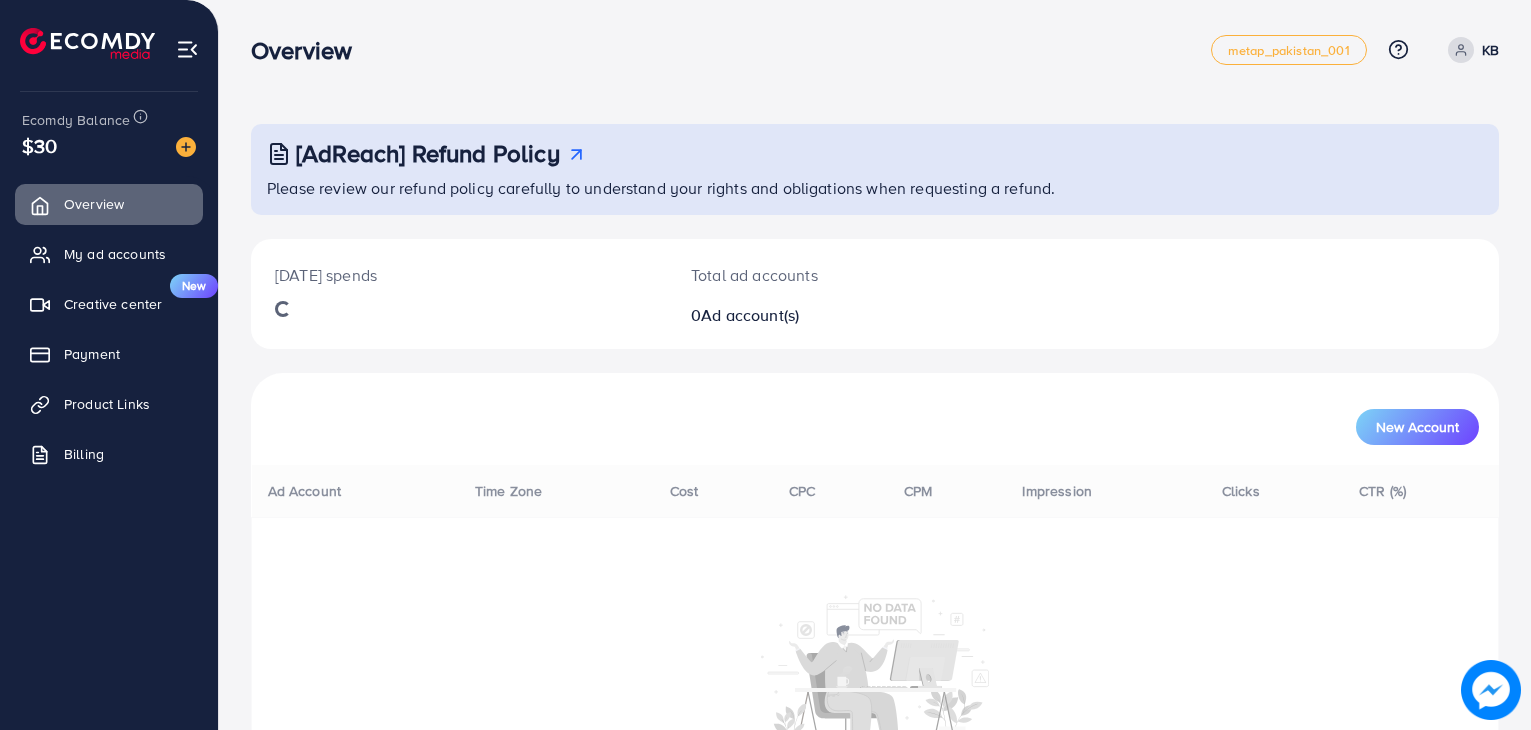 scroll, scrollTop: 0, scrollLeft: 0, axis: both 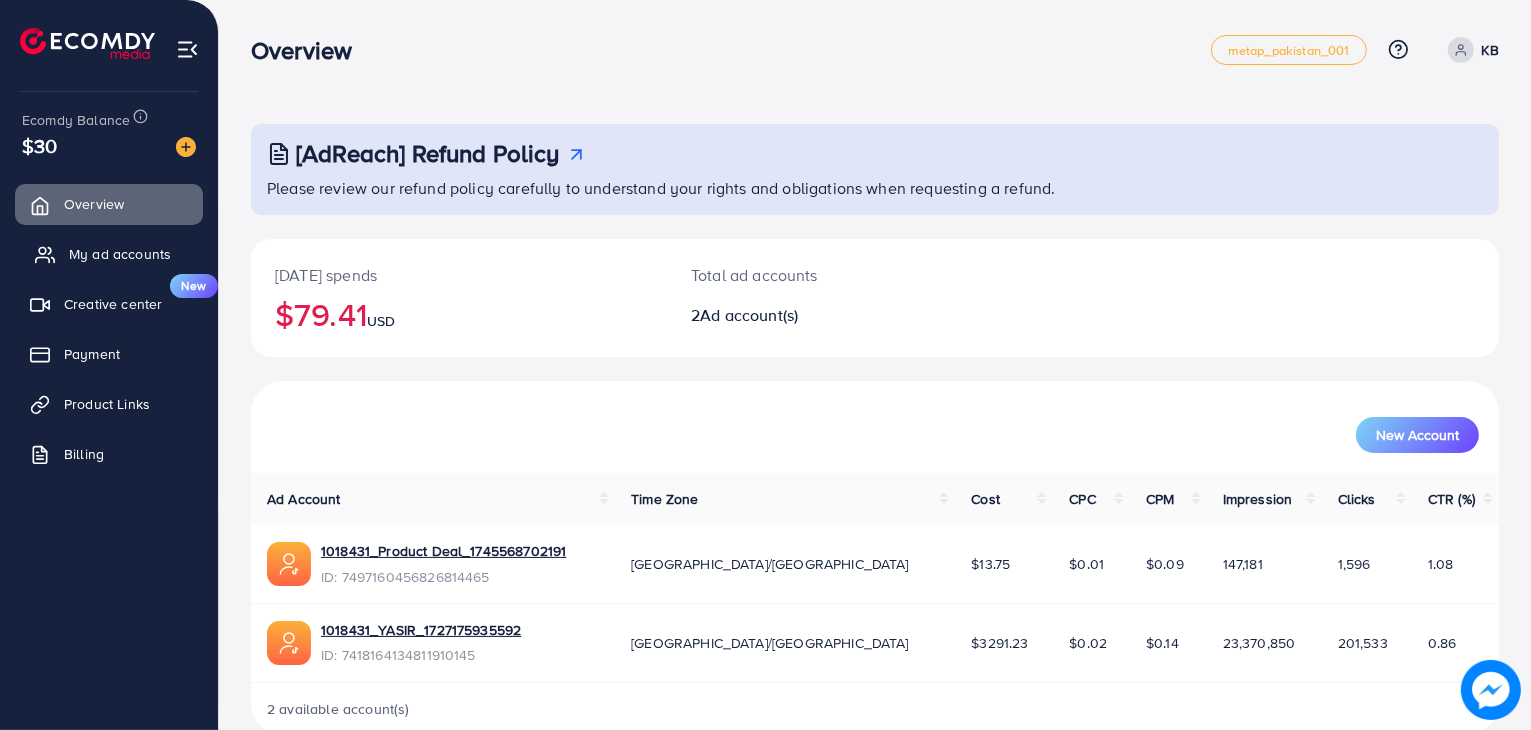 click on "My ad accounts" at bounding box center [120, 254] 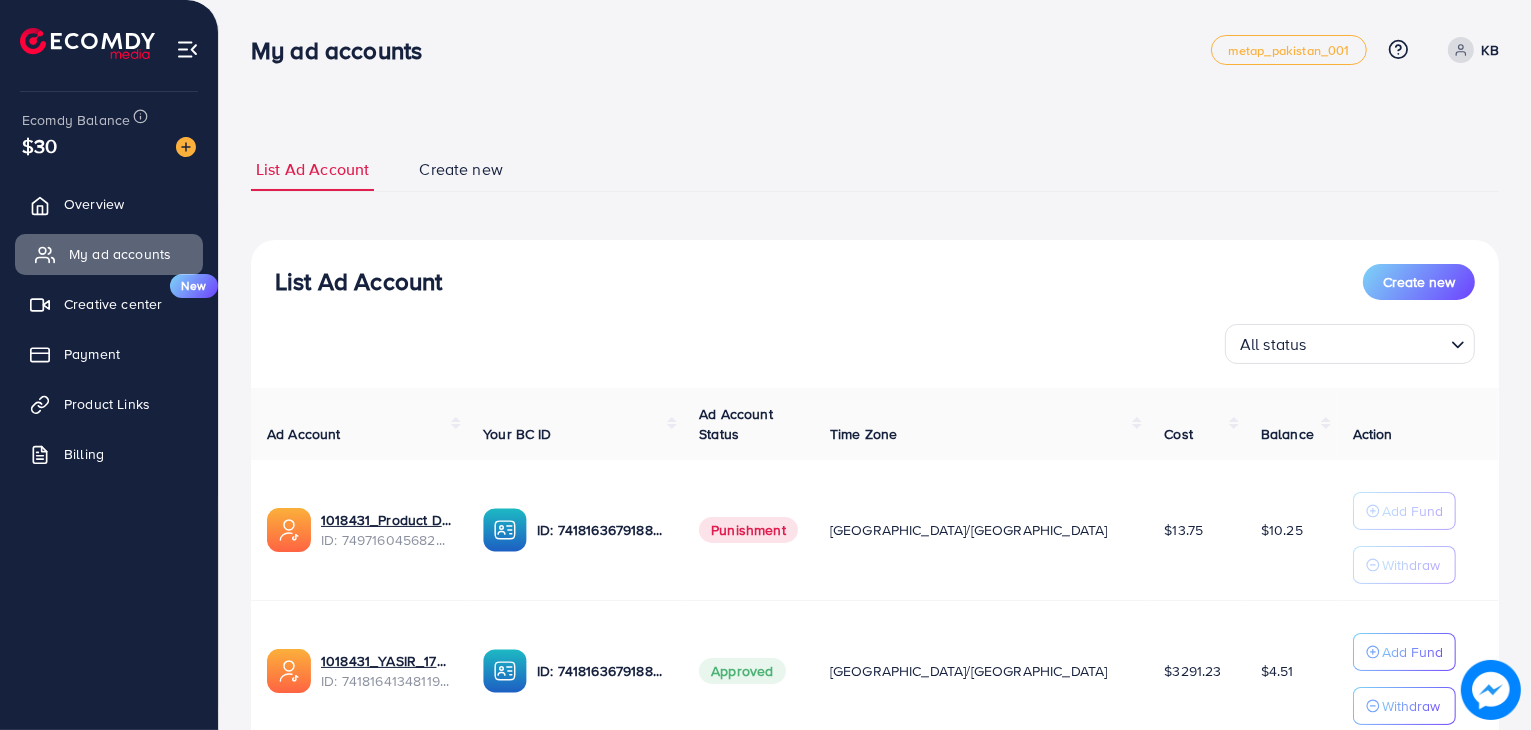 scroll, scrollTop: 154, scrollLeft: 0, axis: vertical 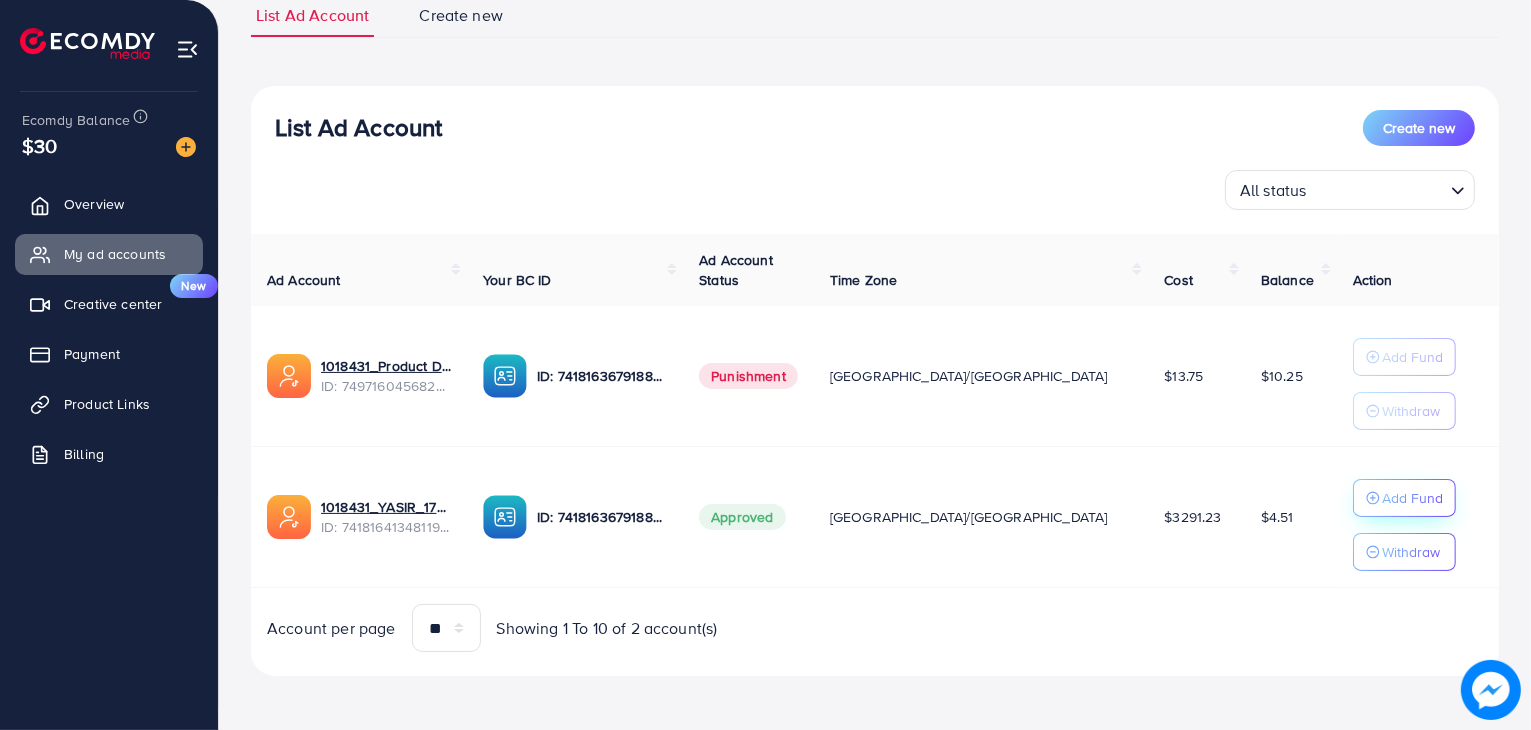 click on "Add Fund" at bounding box center (1412, 498) 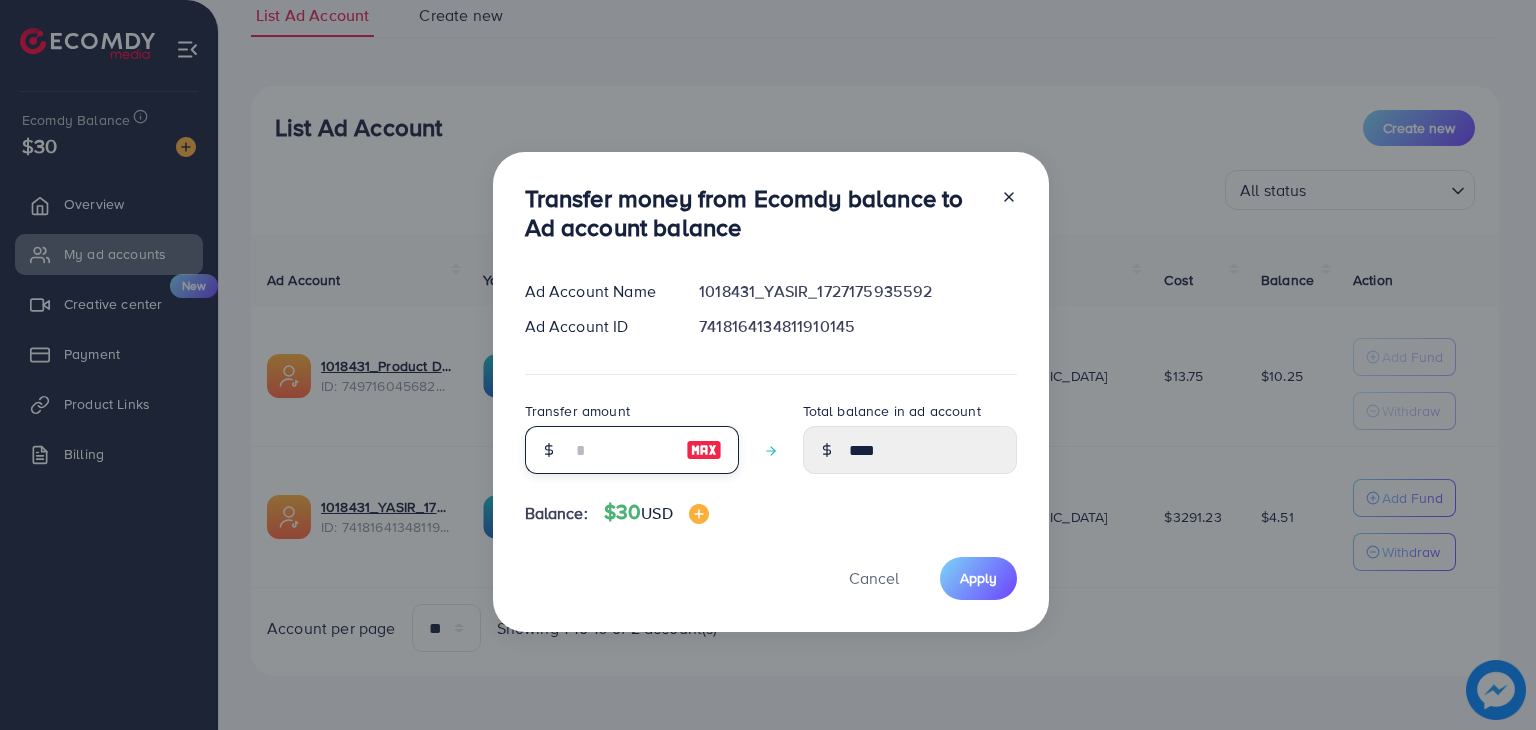 click at bounding box center (621, 450) 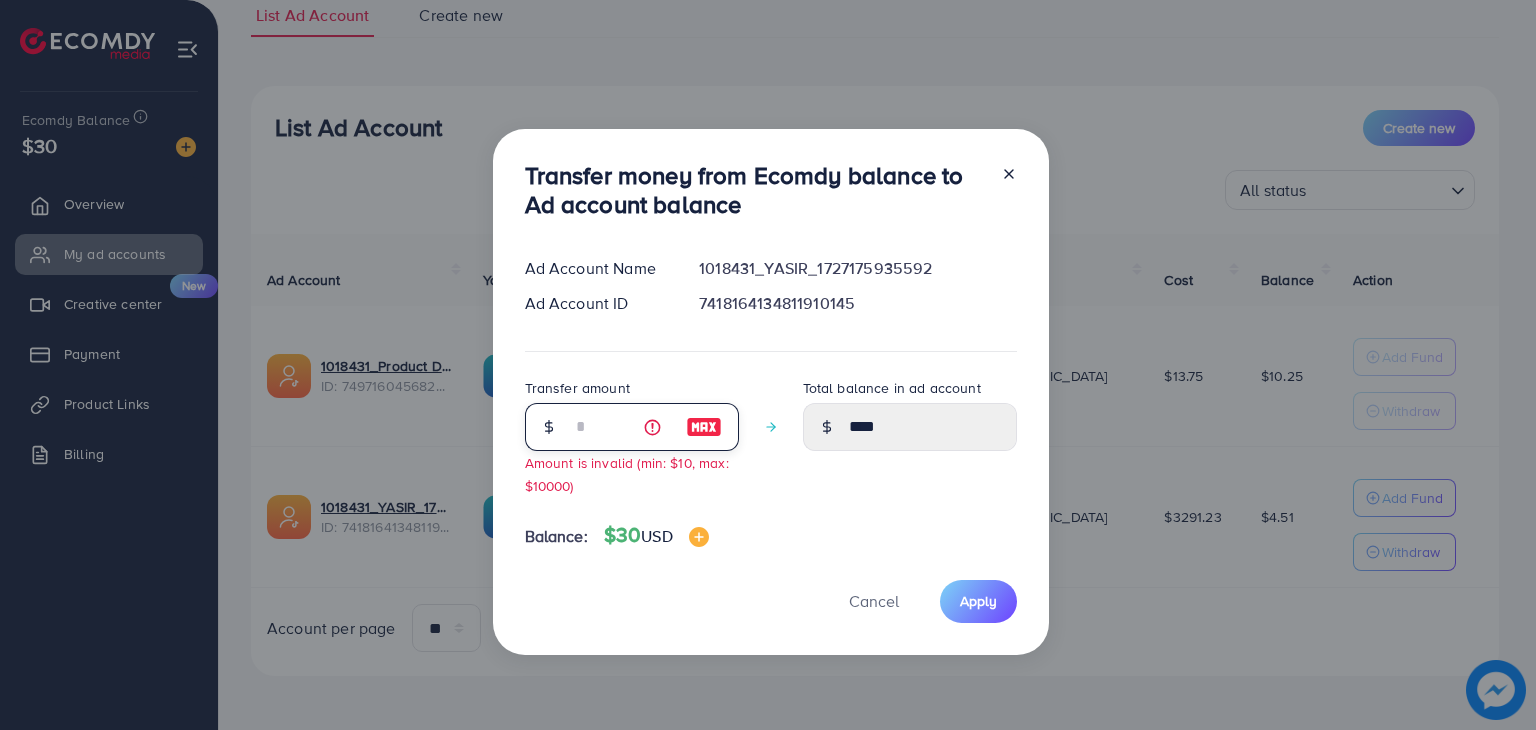 type on "**" 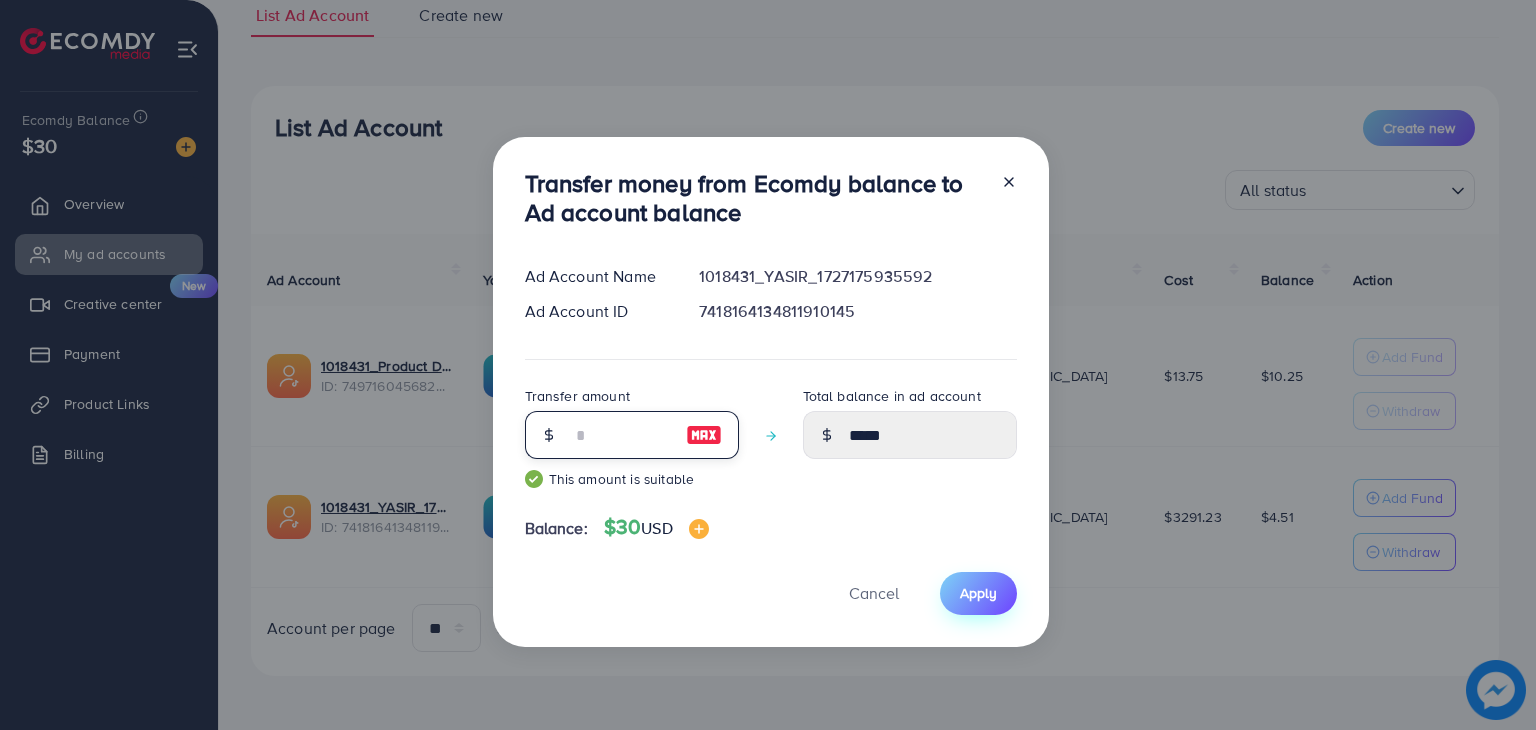 type on "**" 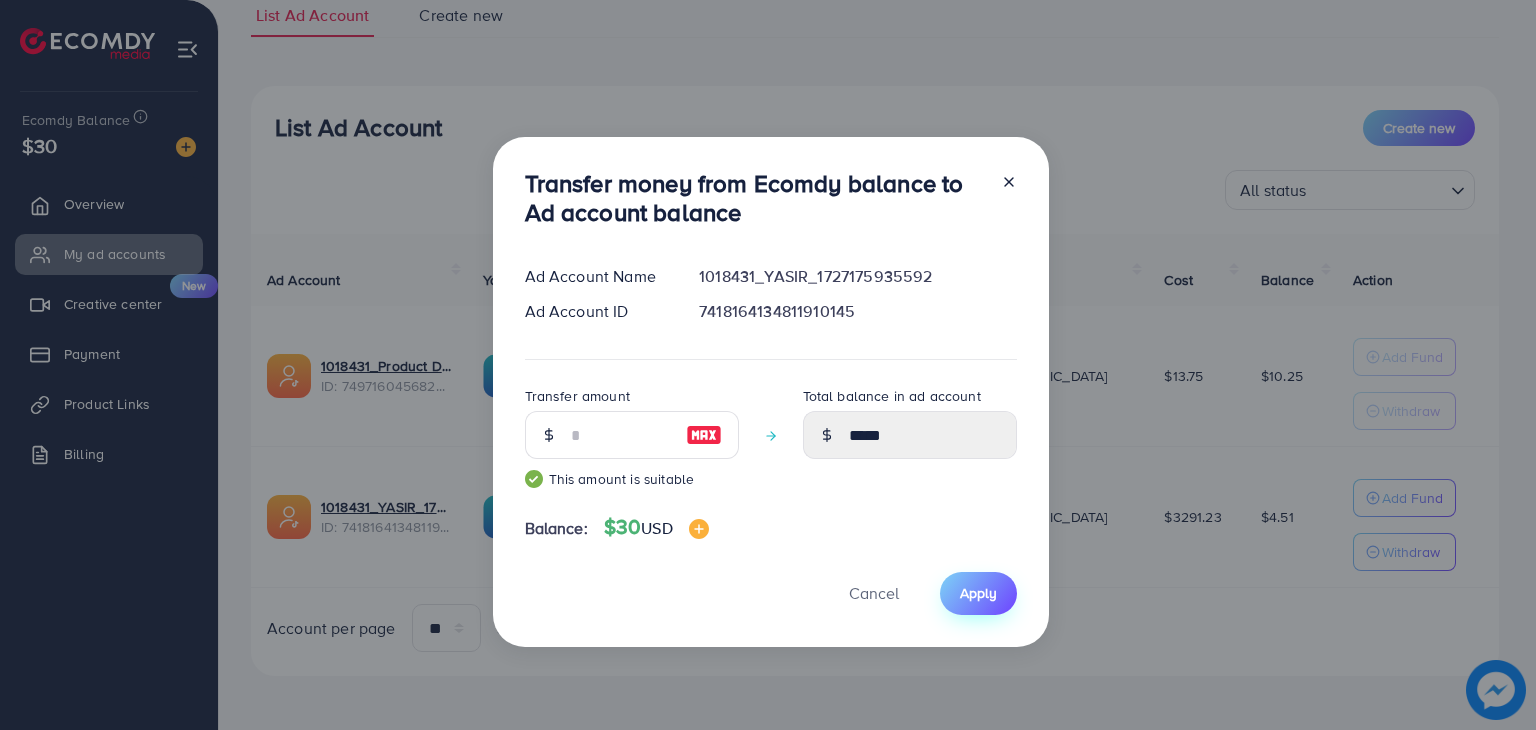 click on "Apply" at bounding box center [978, 593] 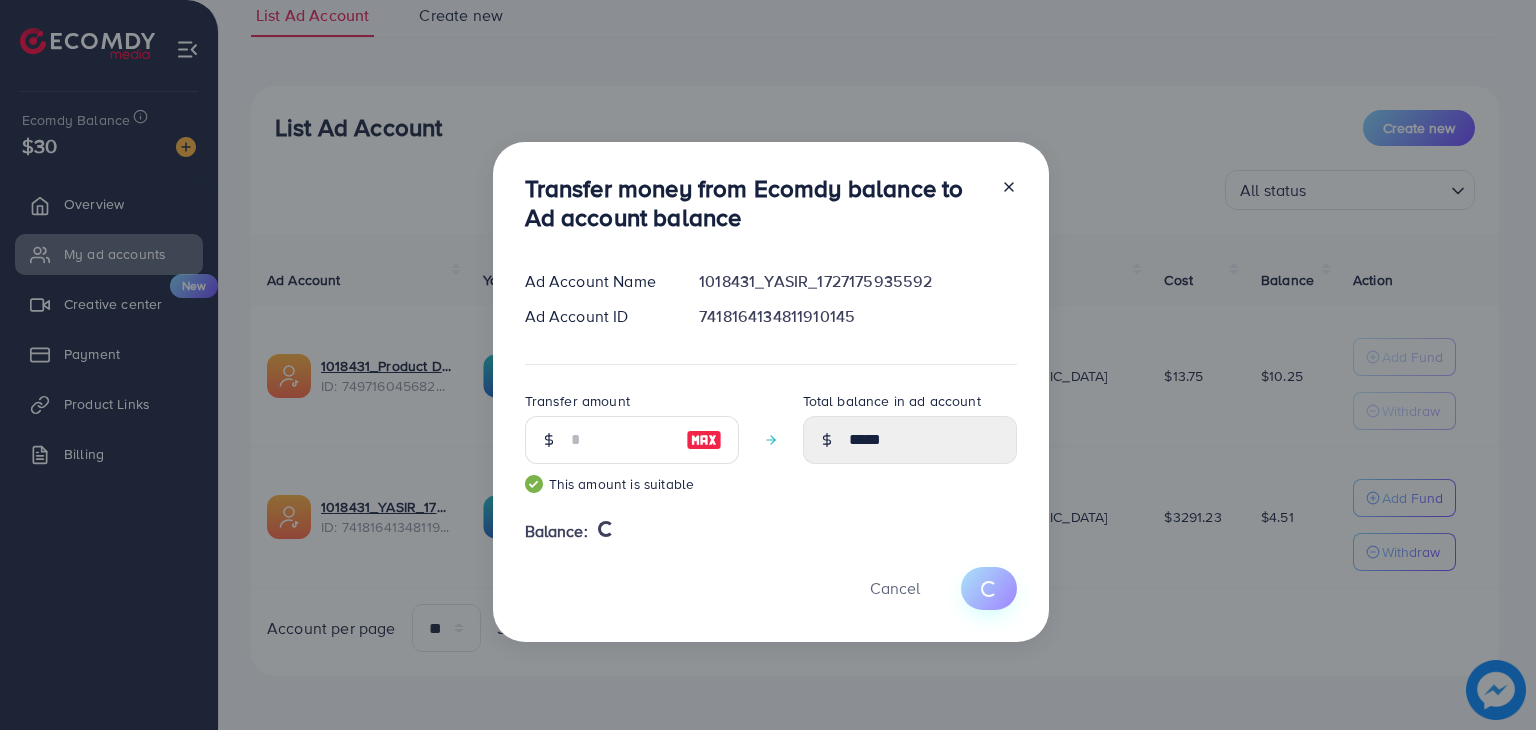 type 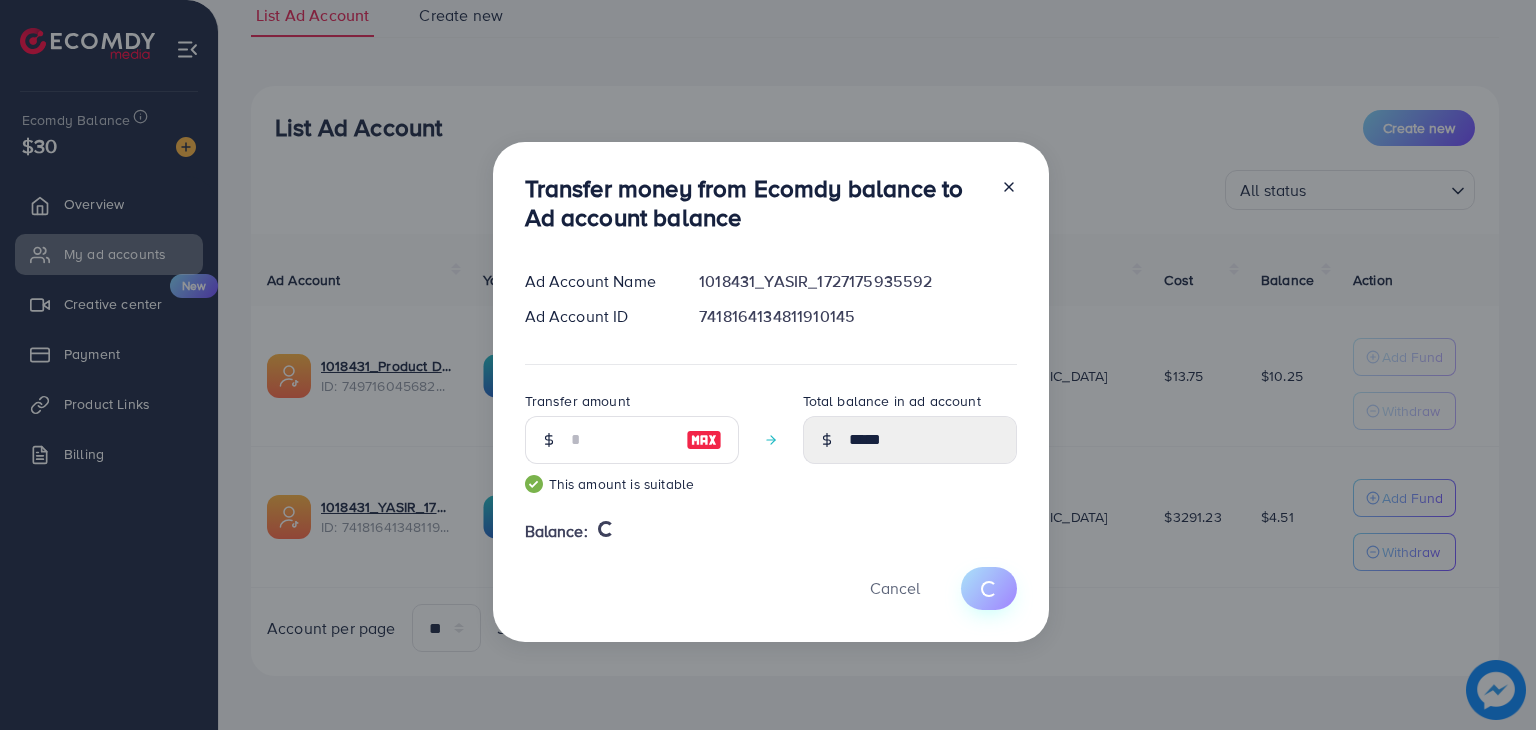 type on "****" 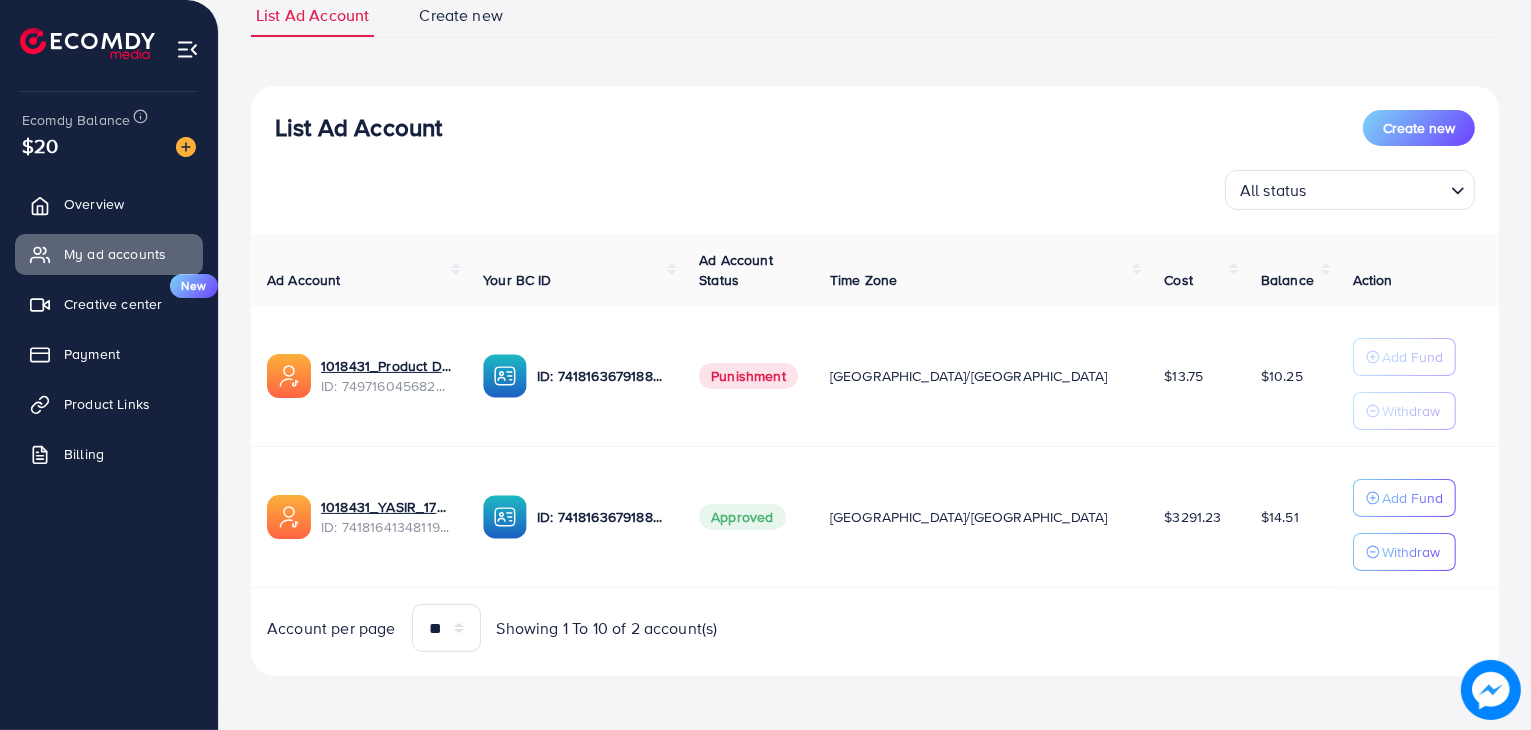 type 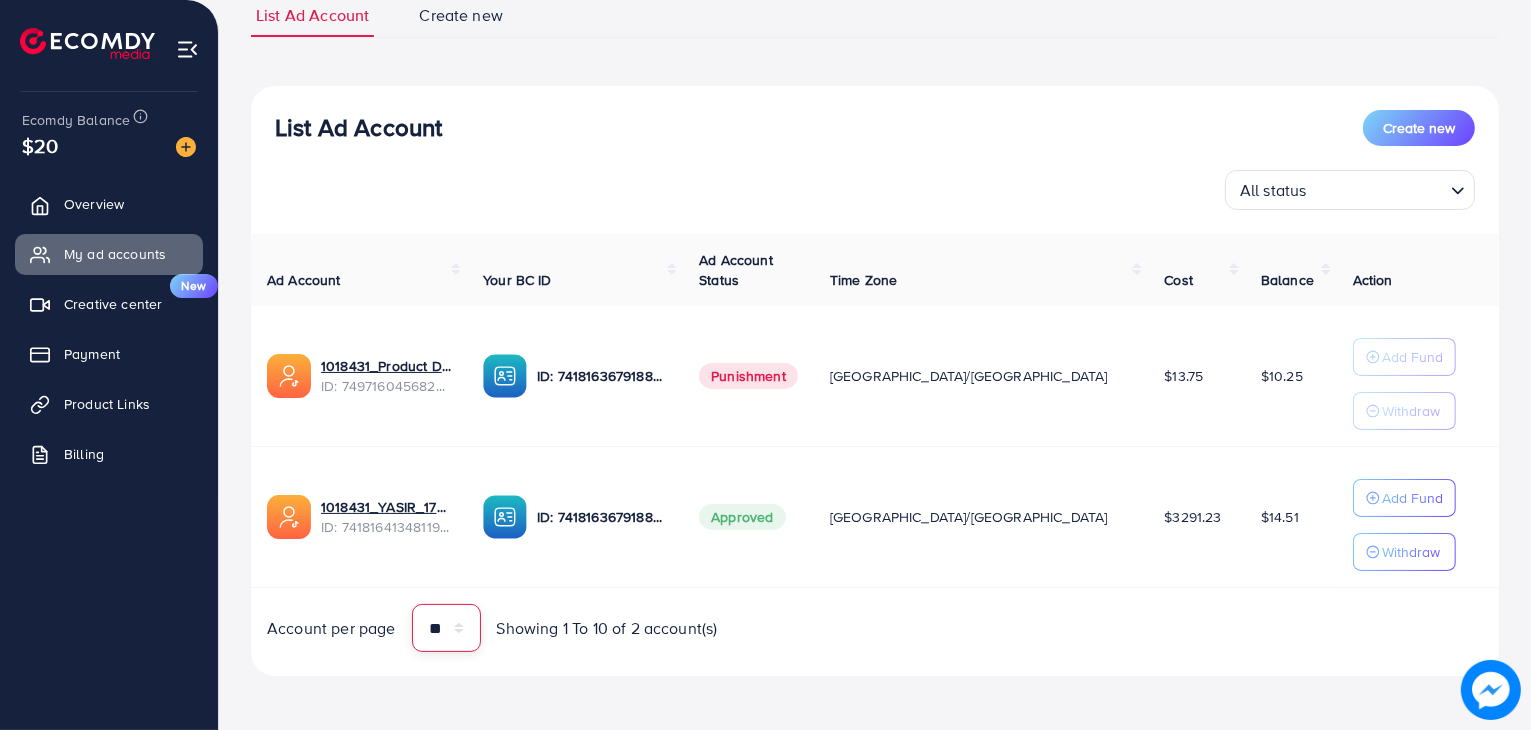 select on "***" 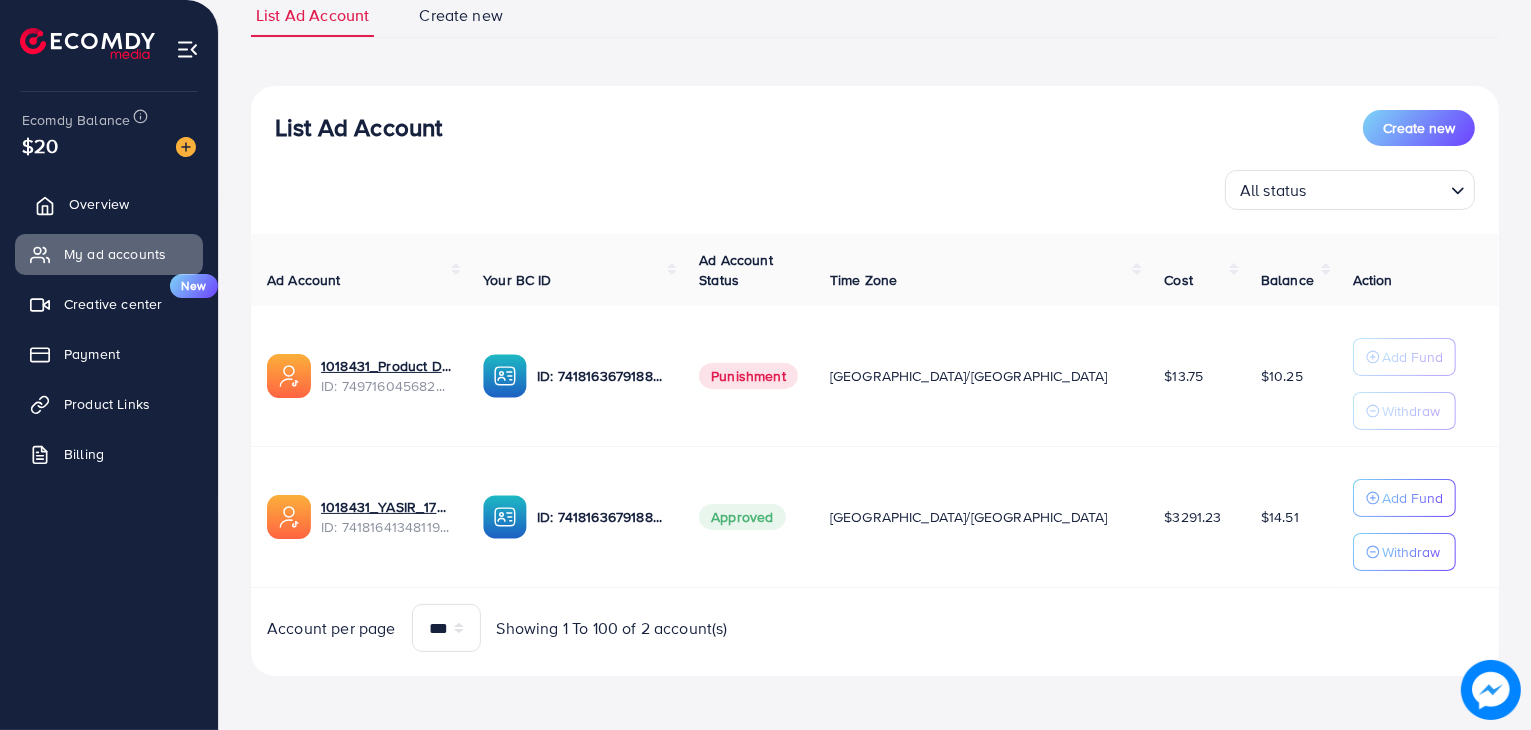 click on "Overview" at bounding box center (99, 204) 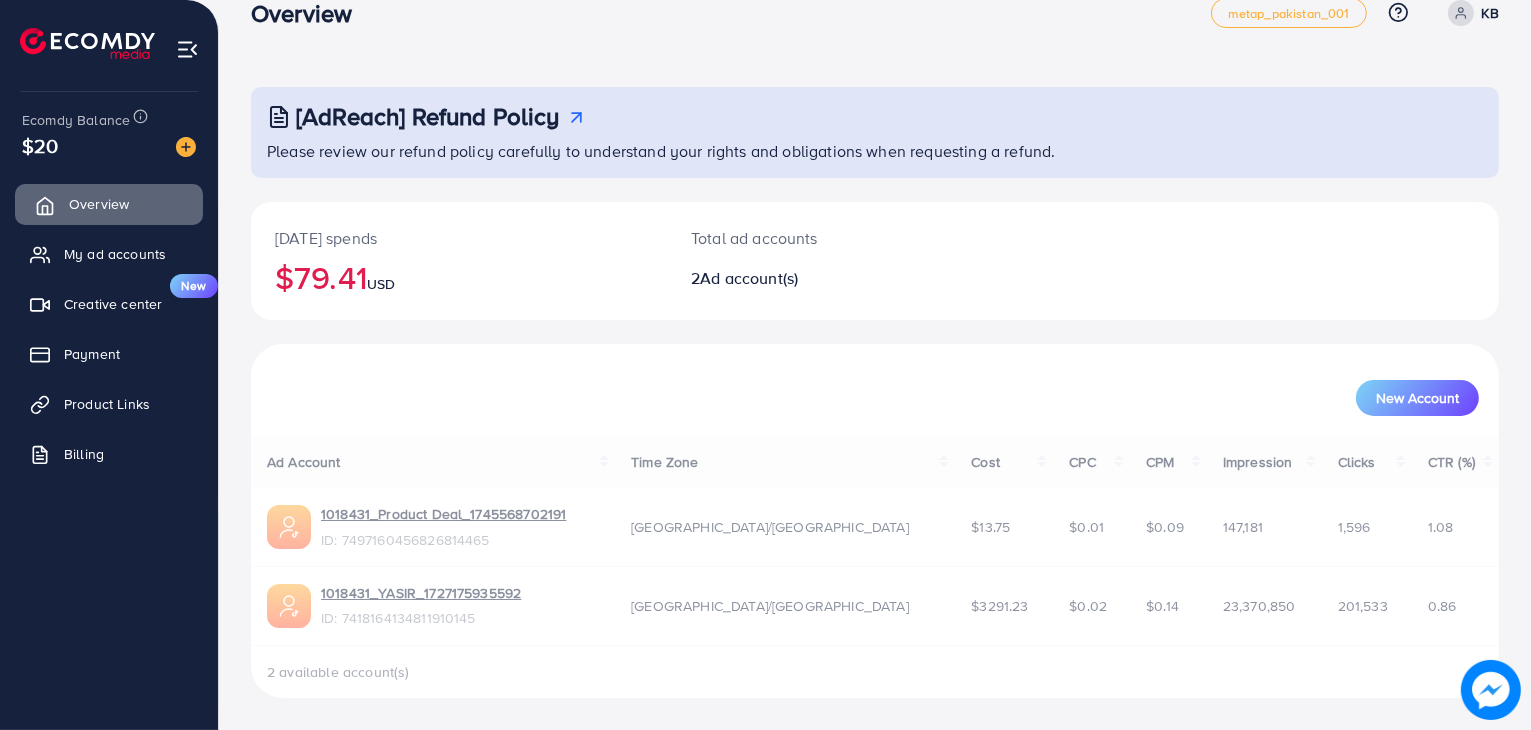 scroll, scrollTop: 0, scrollLeft: 0, axis: both 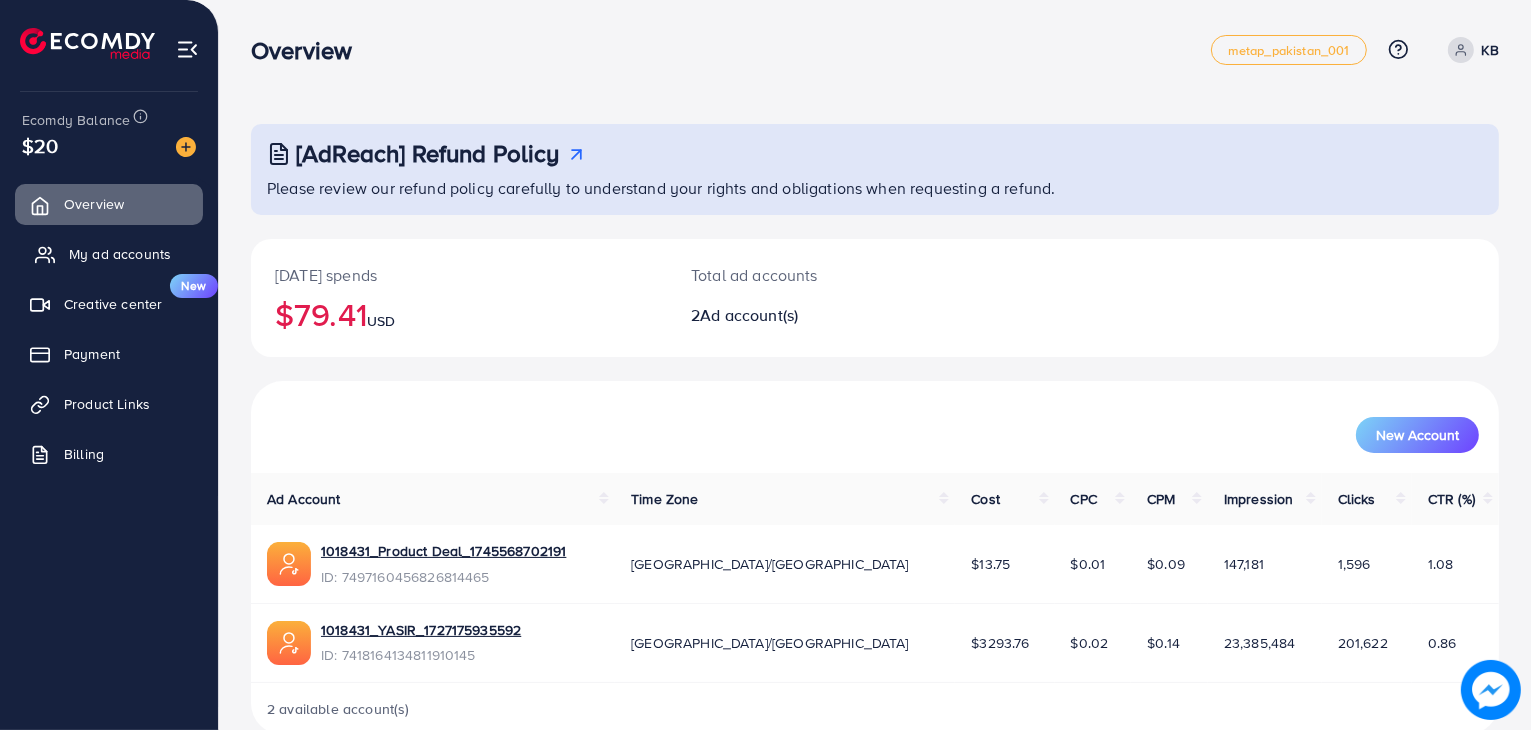click on "My ad accounts" at bounding box center [120, 254] 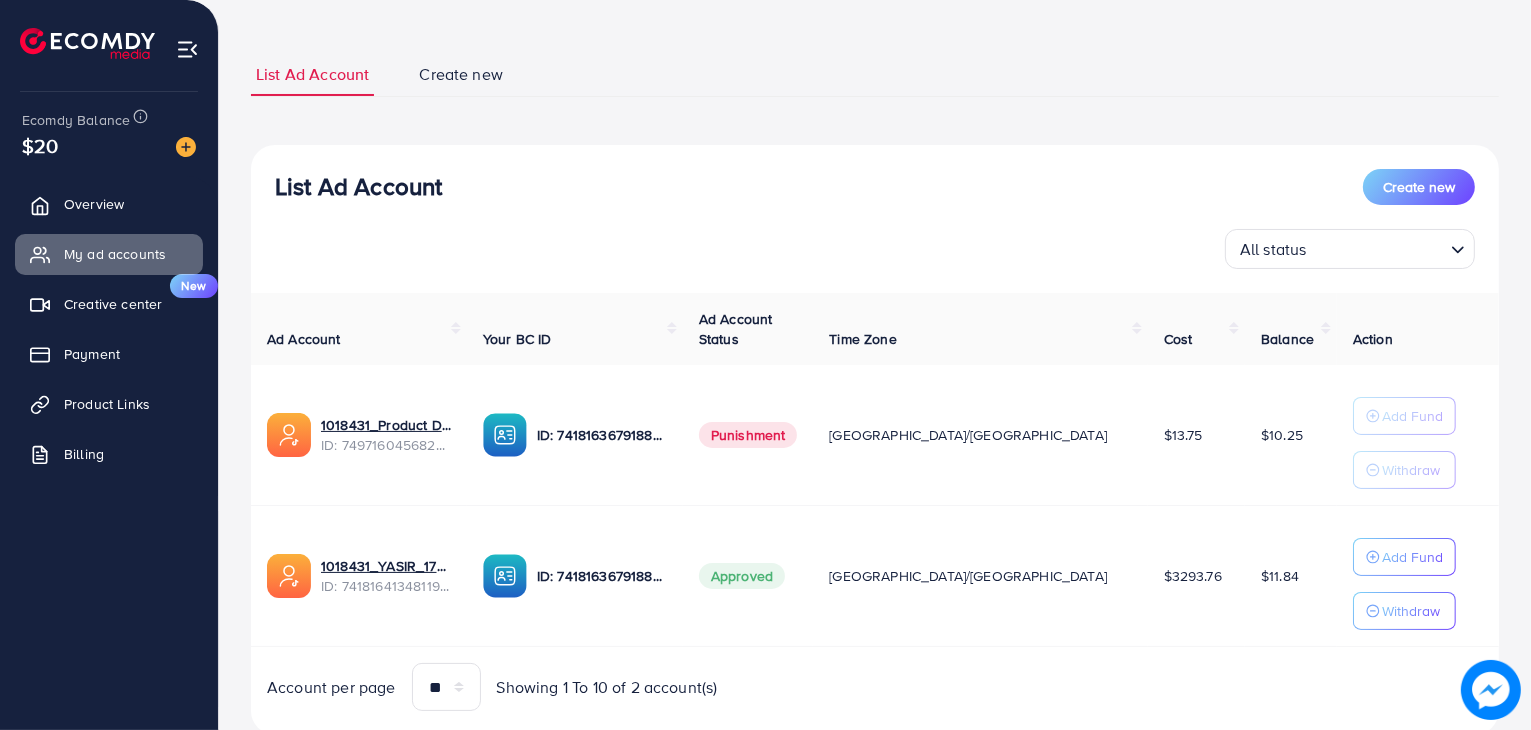 scroll, scrollTop: 154, scrollLeft: 0, axis: vertical 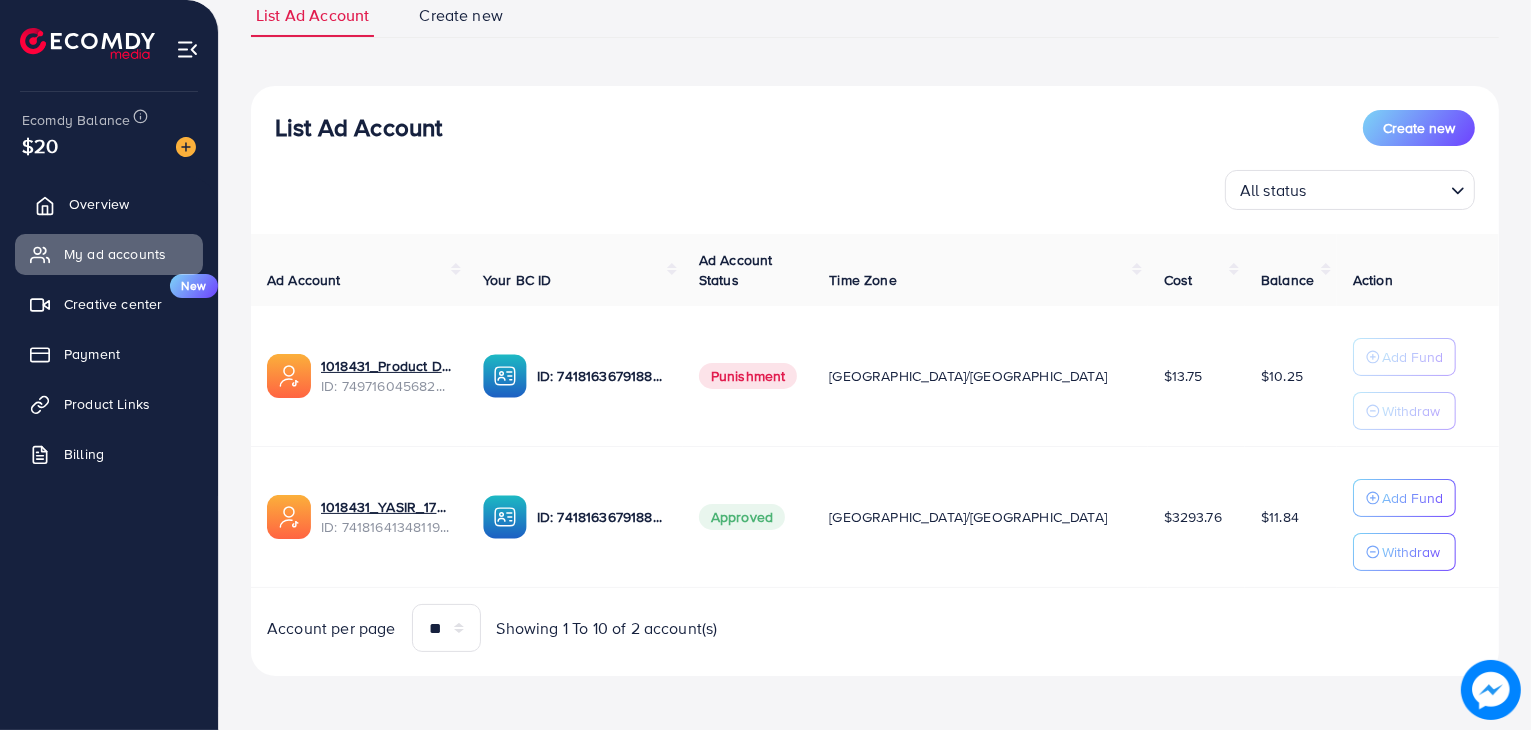 click on "Overview" at bounding box center [109, 204] 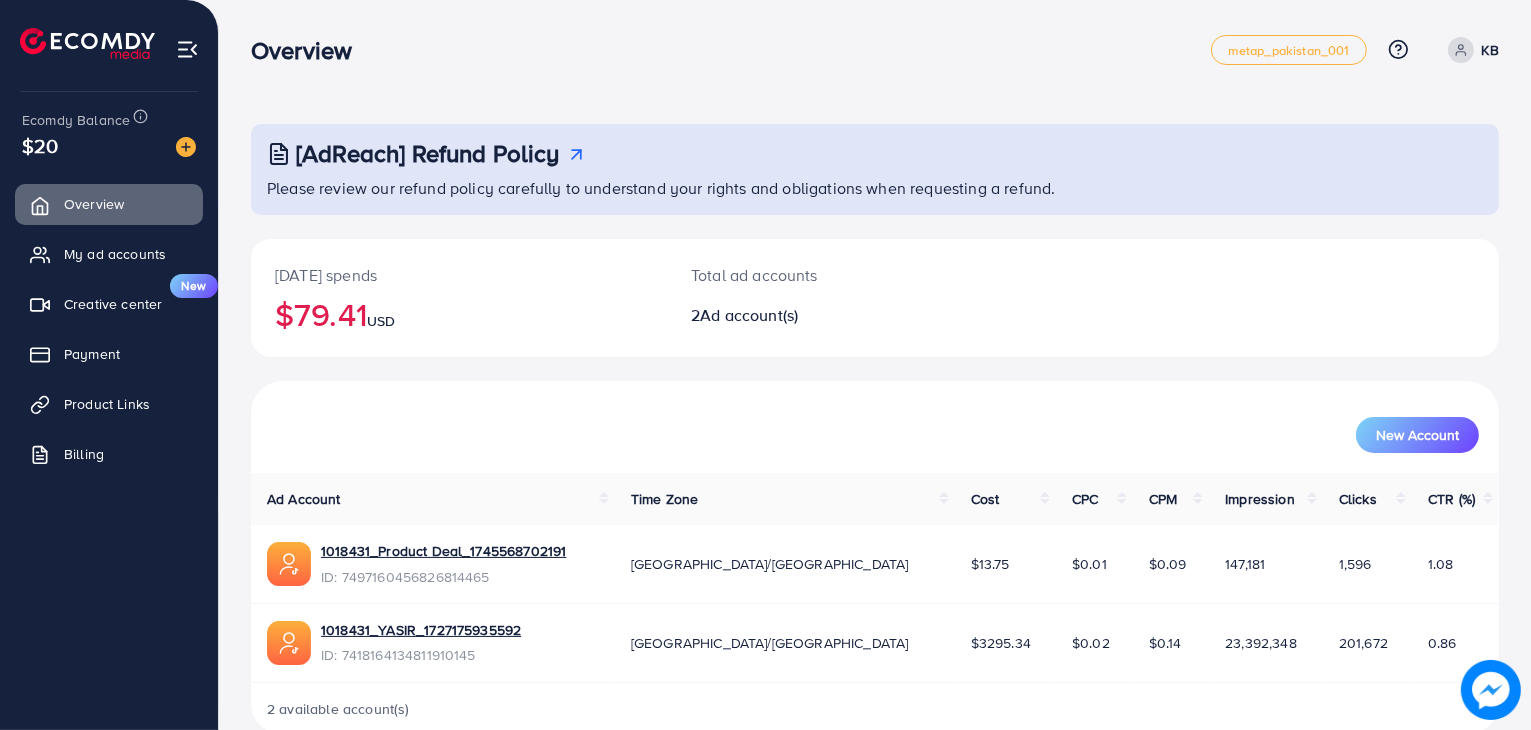 scroll, scrollTop: 36, scrollLeft: 0, axis: vertical 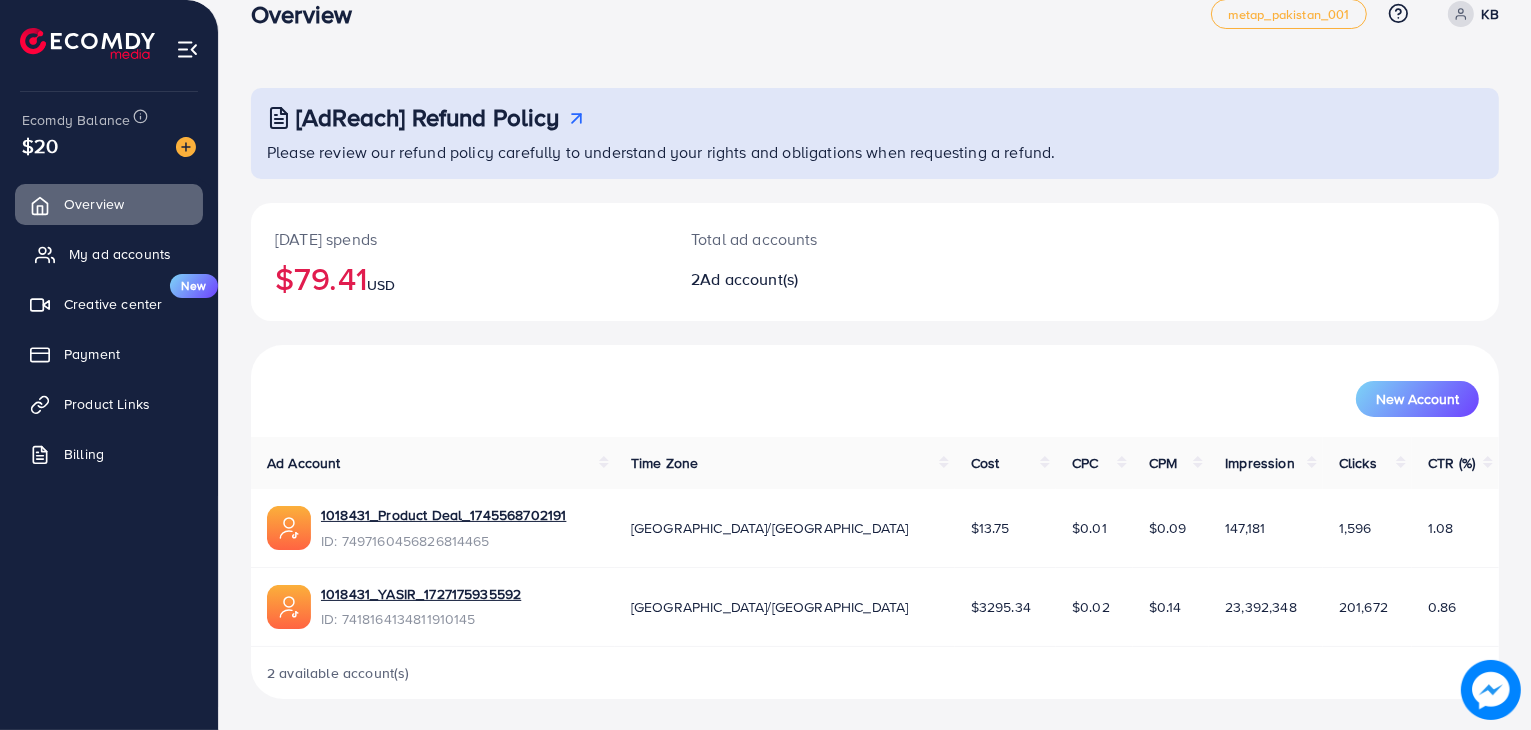 click on "My ad accounts" at bounding box center (109, 254) 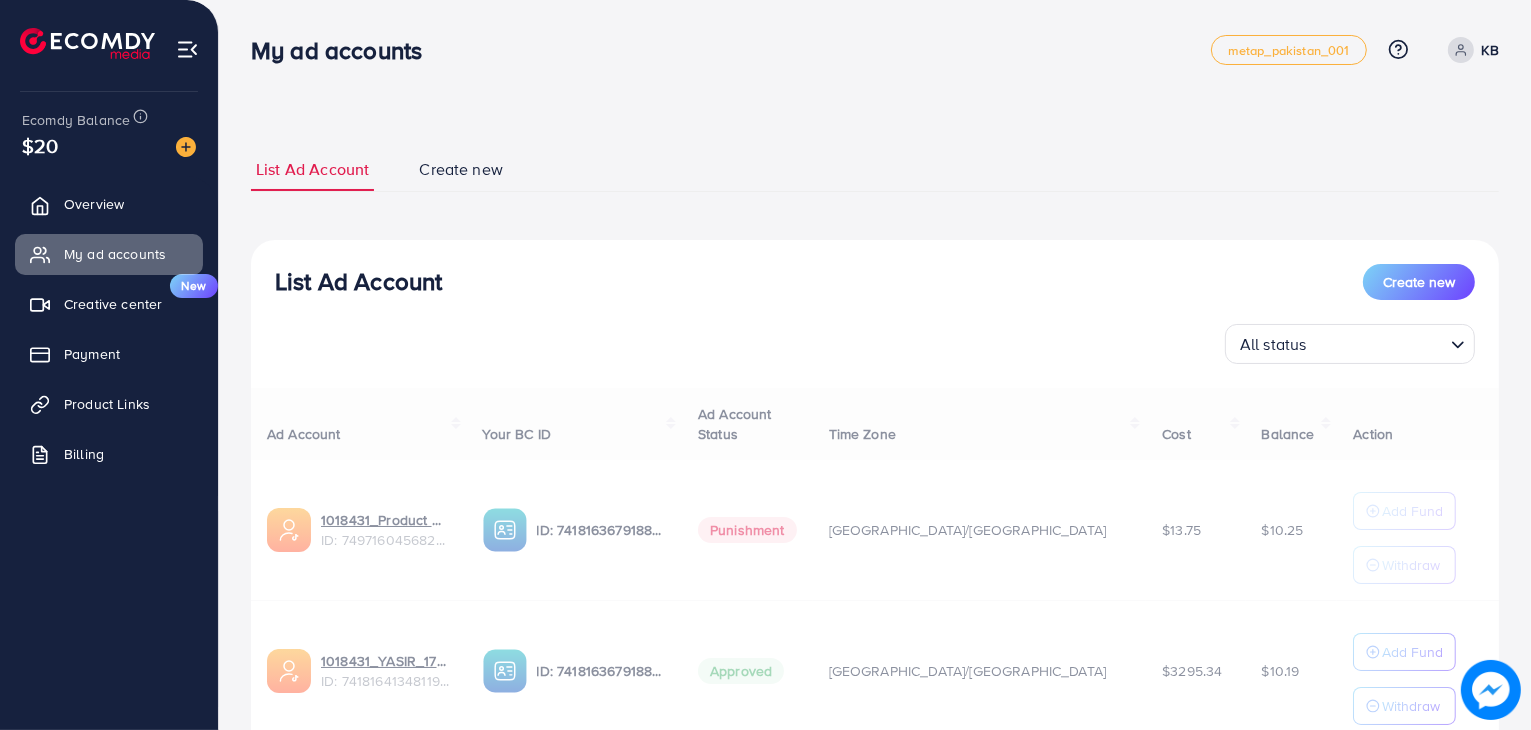 scroll, scrollTop: 154, scrollLeft: 0, axis: vertical 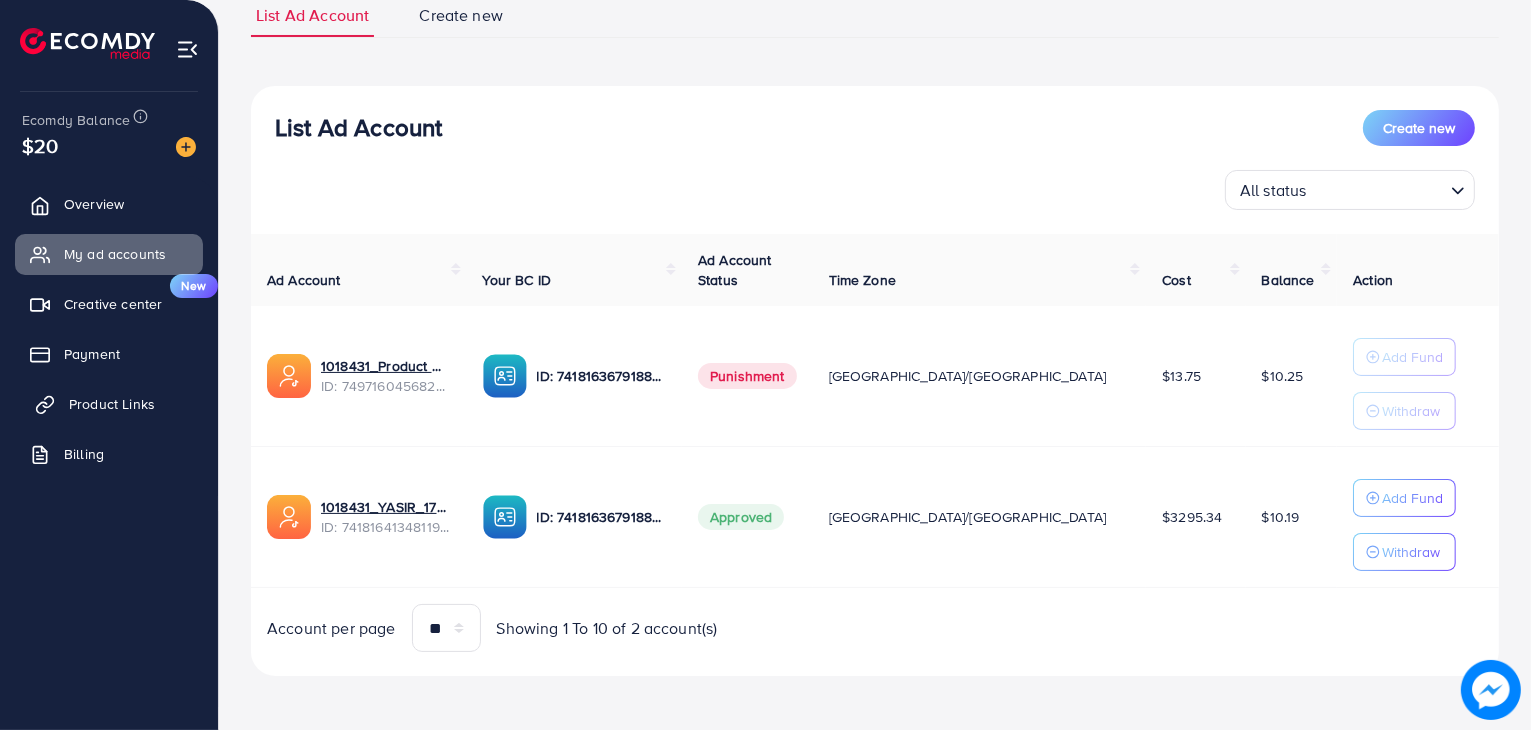 click on "Product Links" at bounding box center (112, 404) 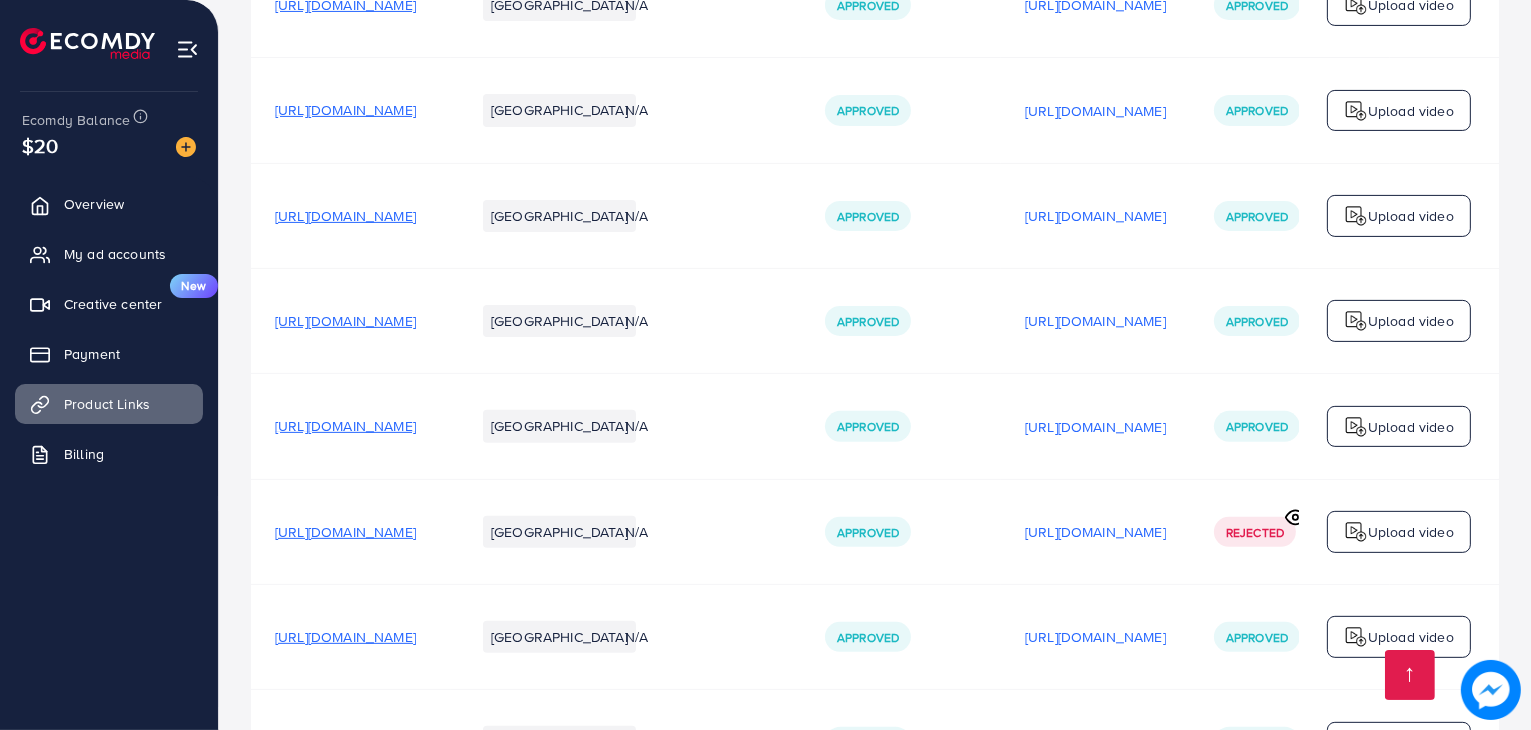 scroll, scrollTop: 1080, scrollLeft: 0, axis: vertical 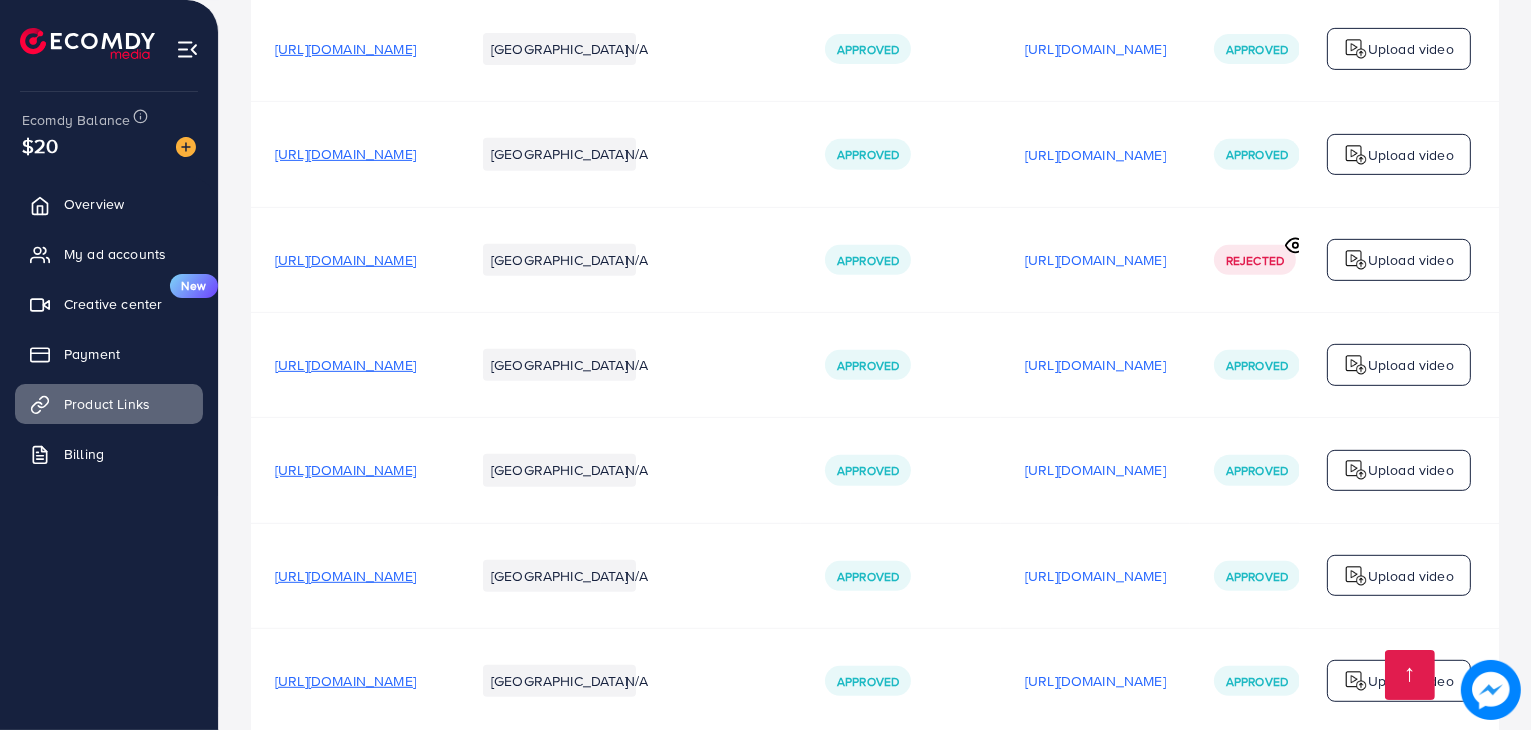 click on "[URL][DOMAIN_NAME]" at bounding box center (345, 576) 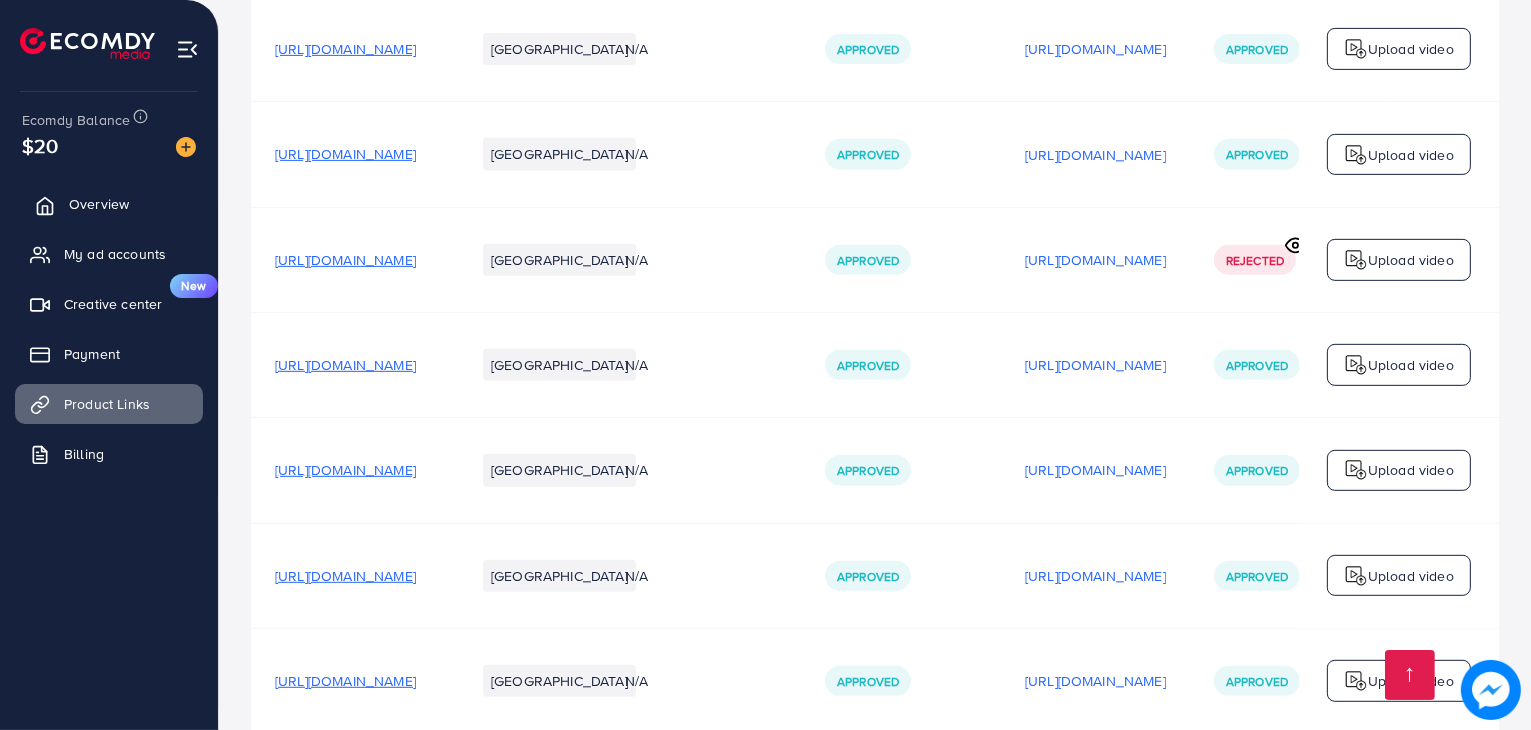 click on "Overview" at bounding box center (109, 204) 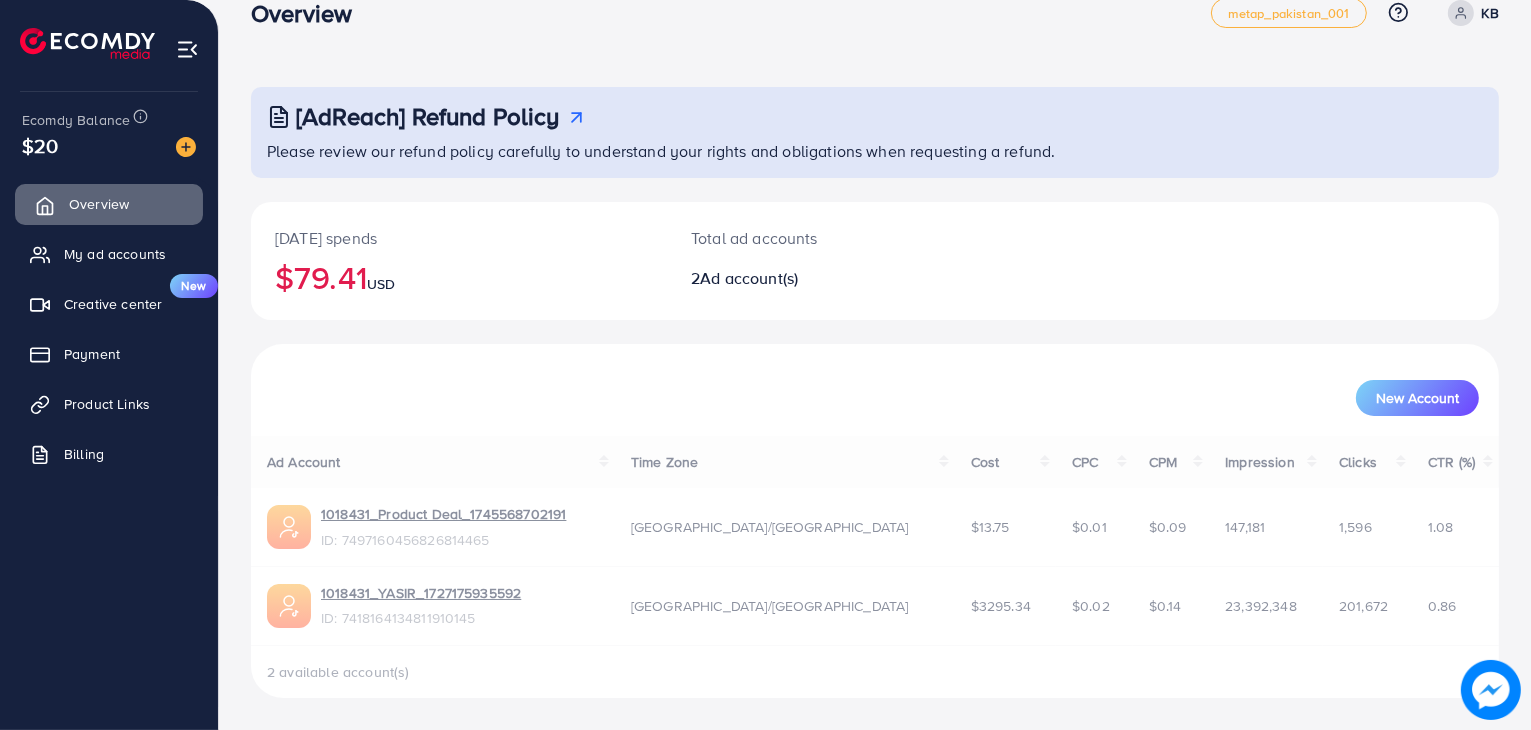 scroll, scrollTop: 0, scrollLeft: 0, axis: both 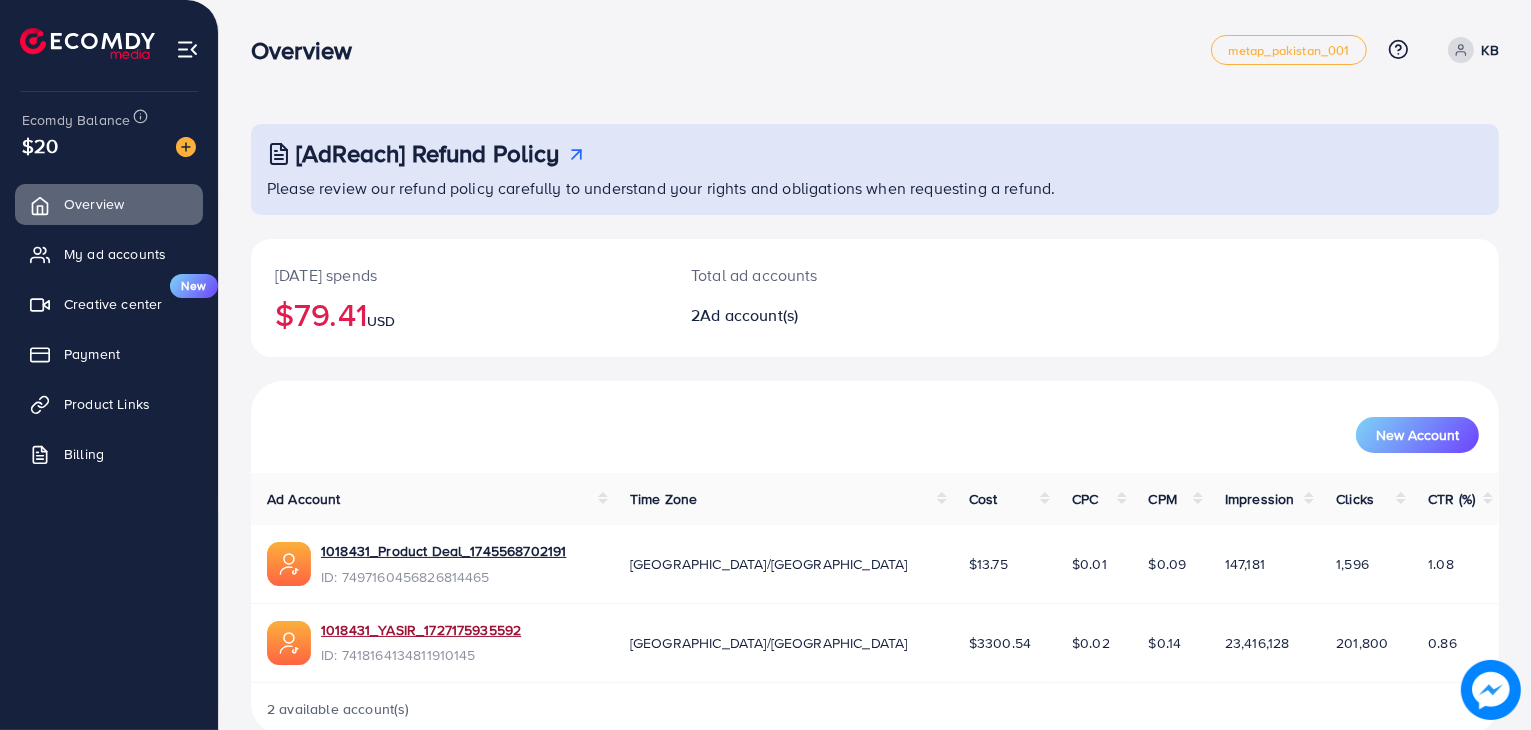 click on "1018431_YASIR_1727175935592" at bounding box center (421, 630) 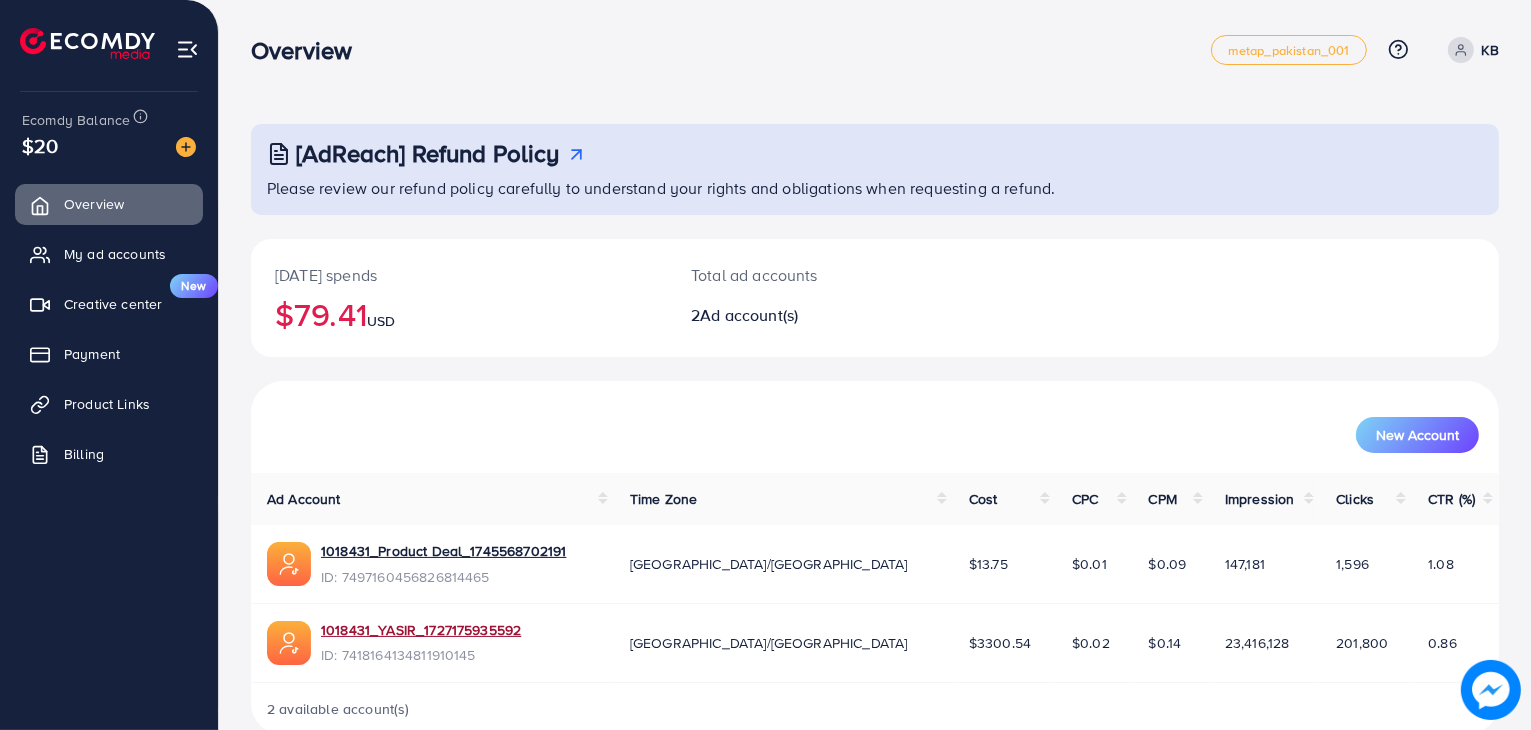 scroll, scrollTop: 36, scrollLeft: 0, axis: vertical 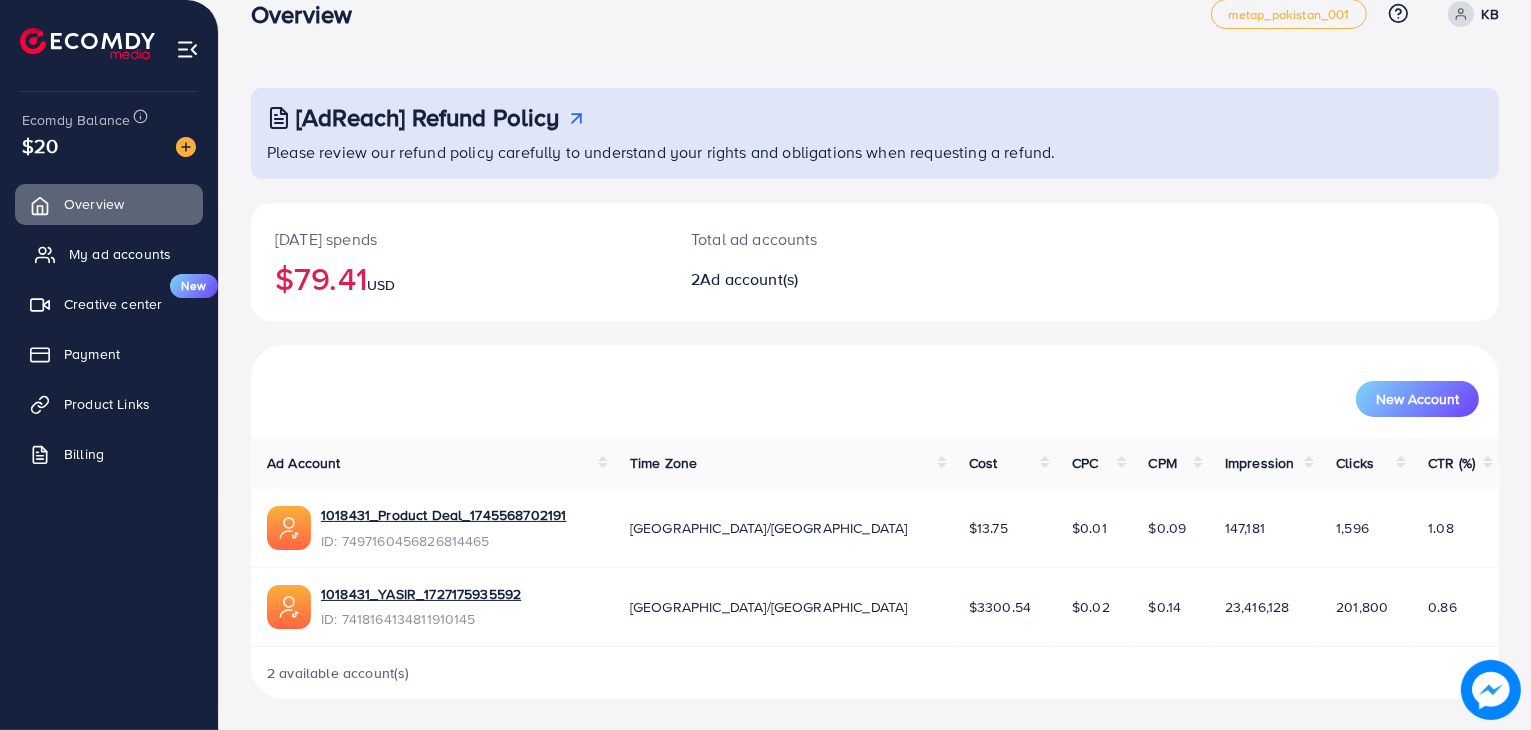 click on "My ad accounts" at bounding box center (120, 254) 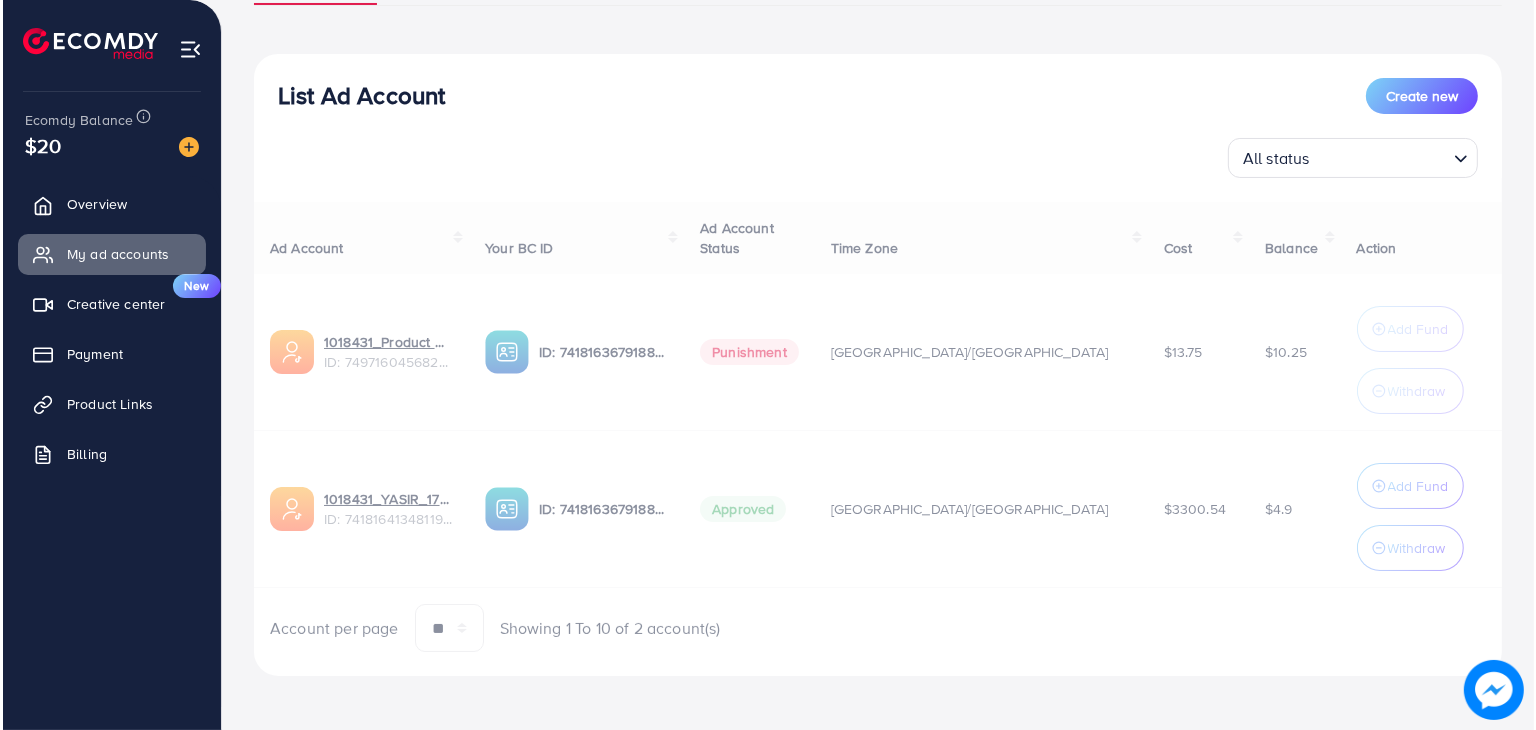 scroll, scrollTop: 185, scrollLeft: 0, axis: vertical 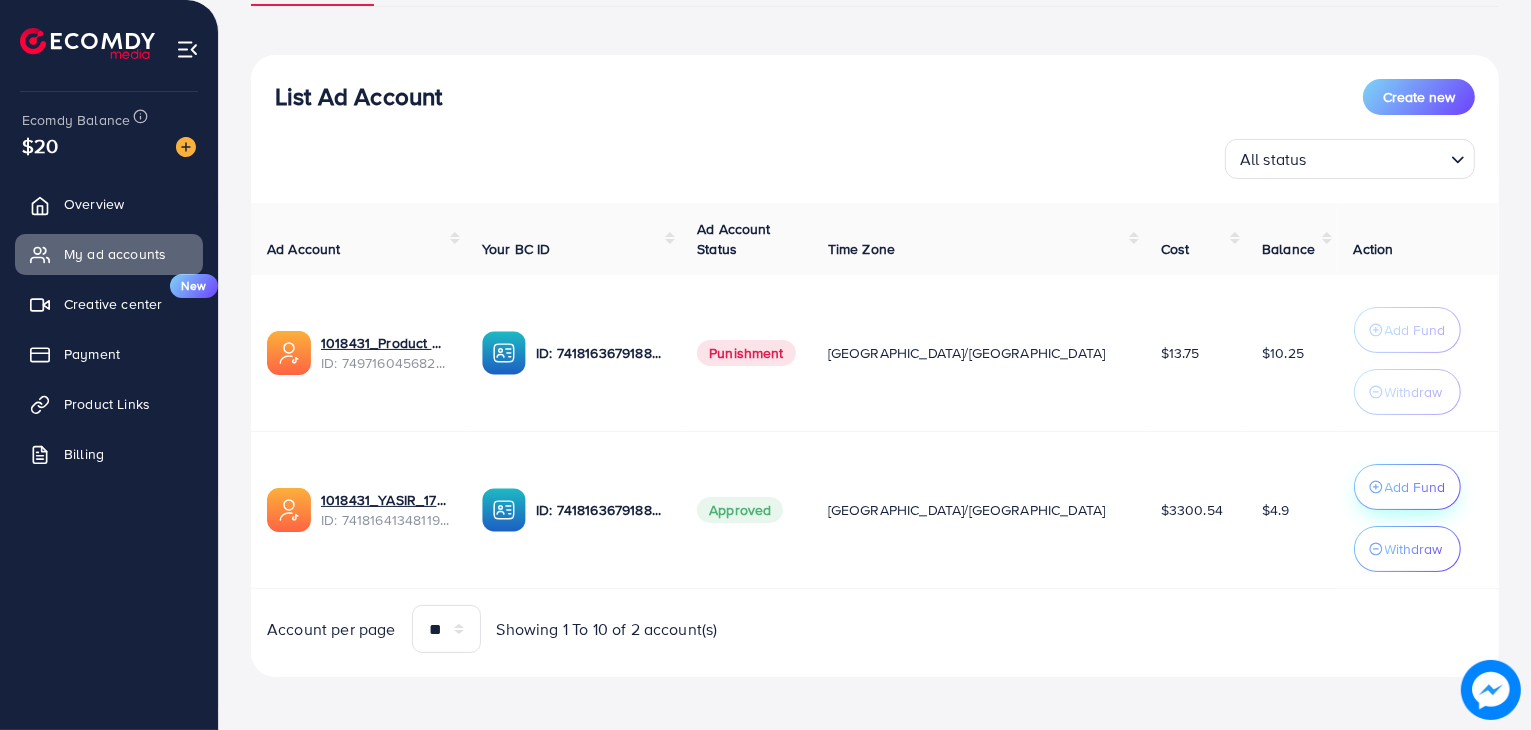 click on "Add Fund" at bounding box center (1415, 487) 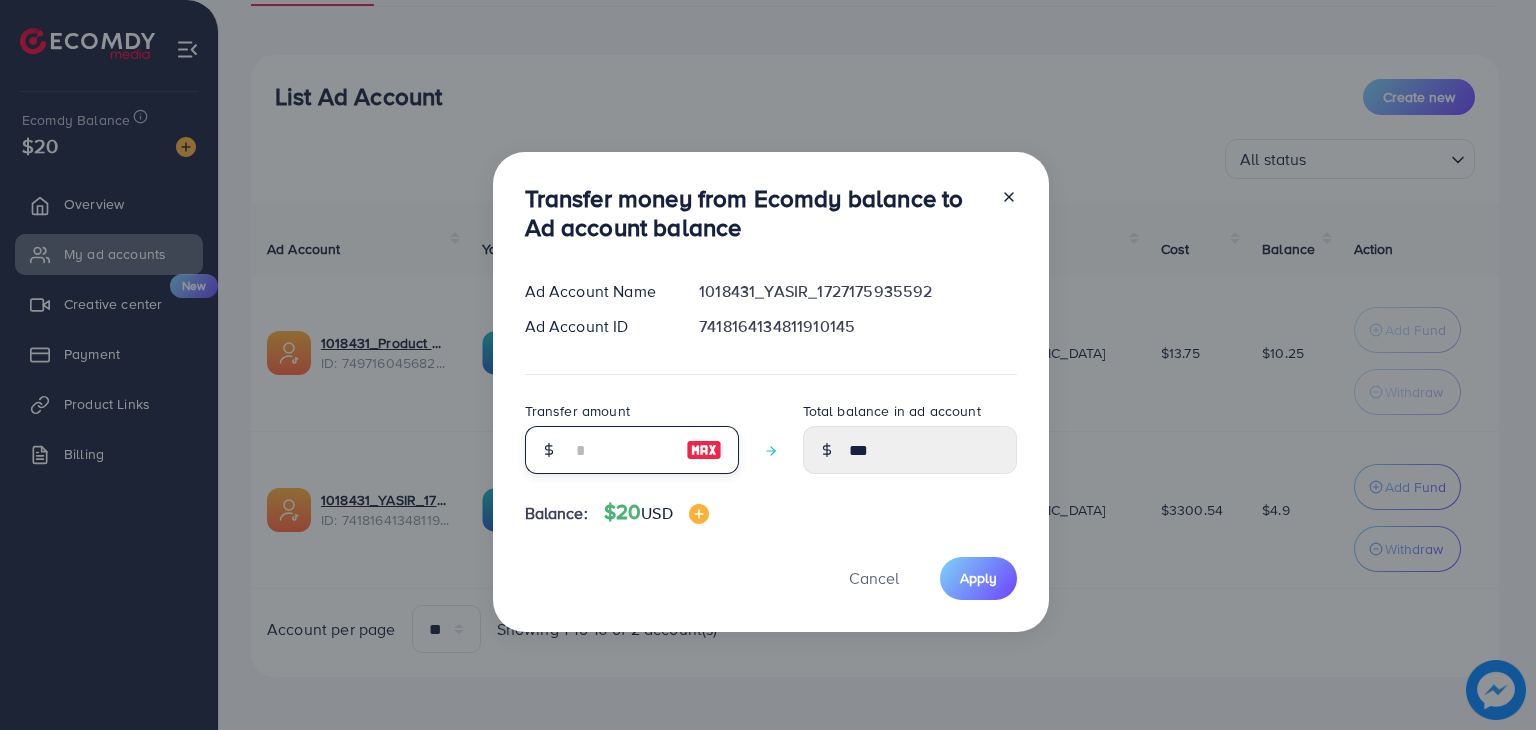click at bounding box center (621, 450) 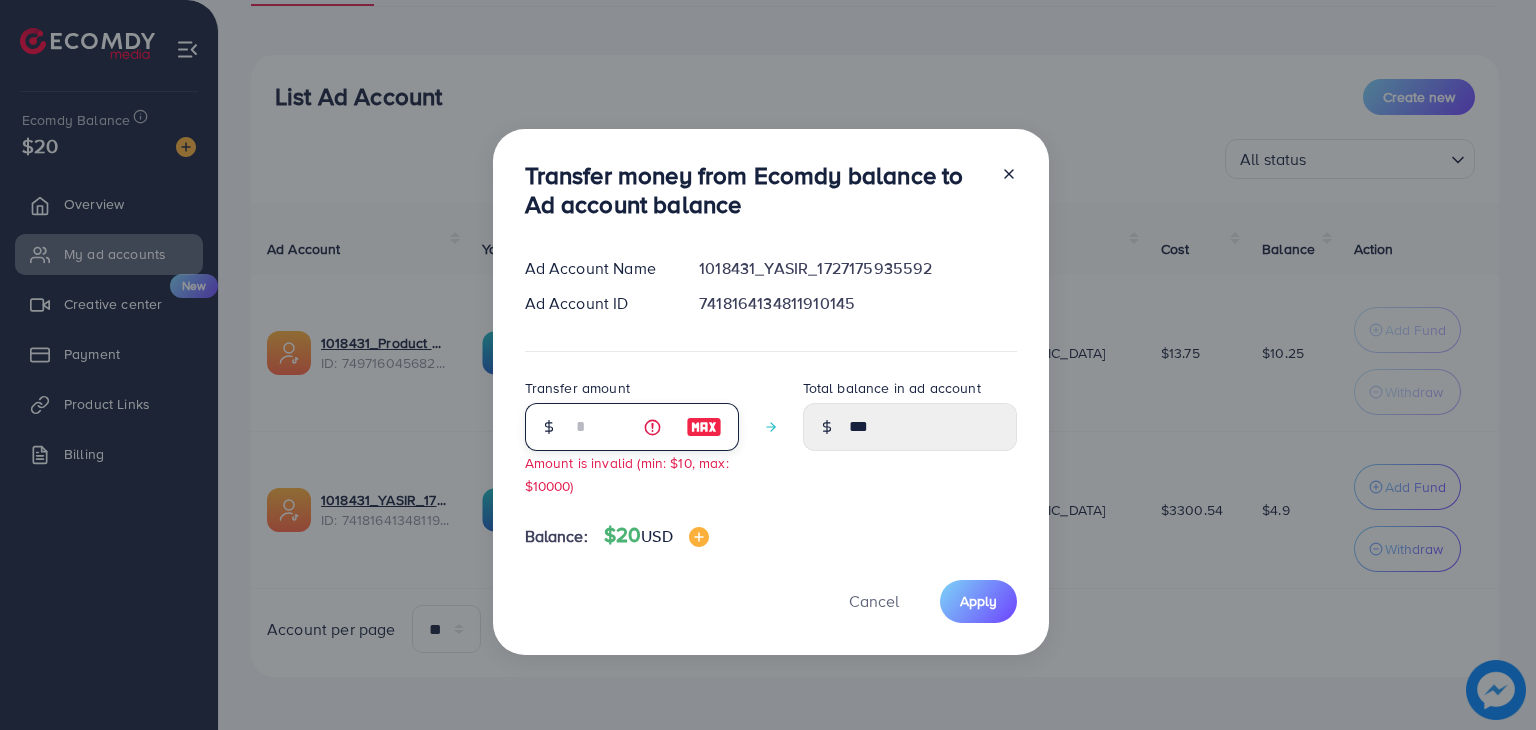 type on "****" 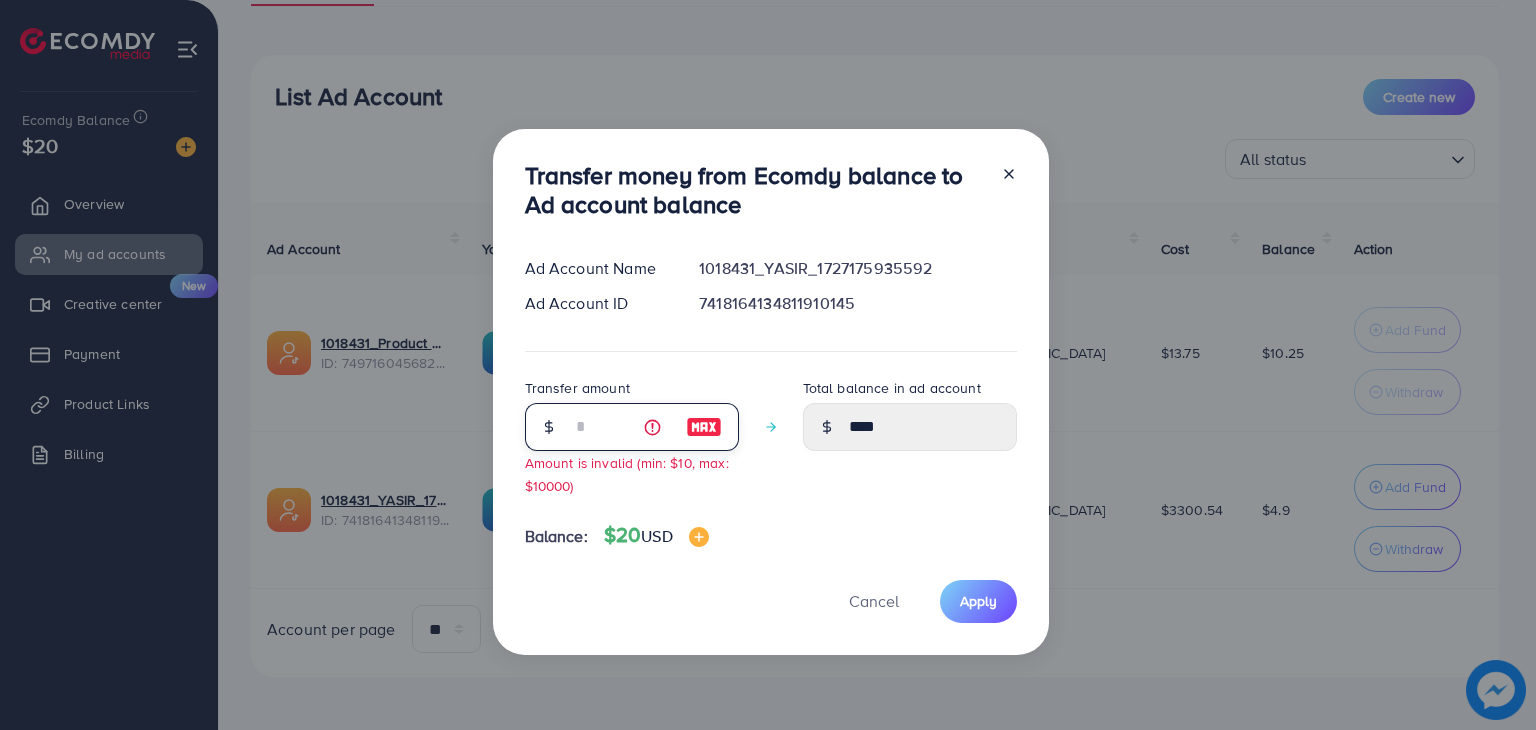 type on "**" 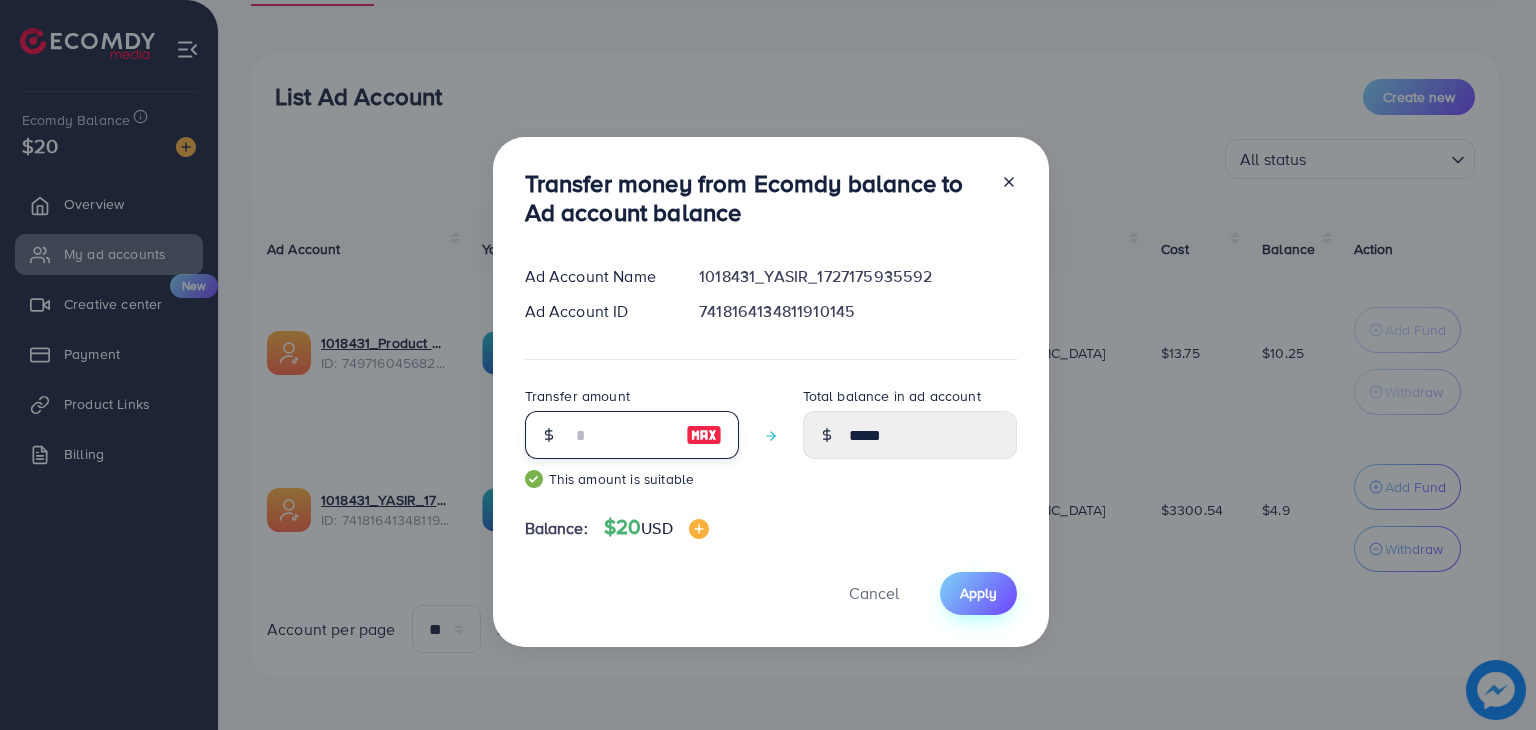 type on "**" 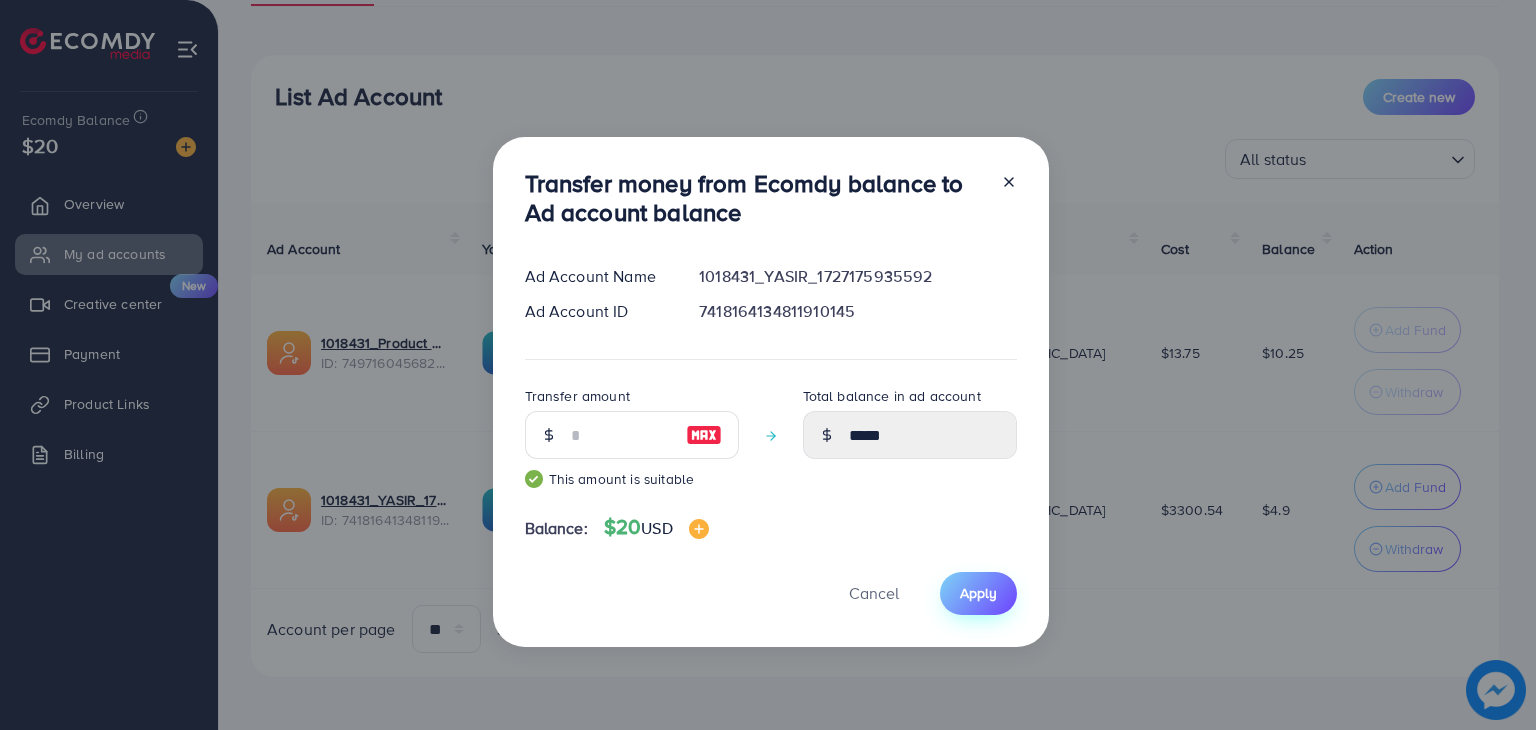 click on "Apply" at bounding box center [978, 593] 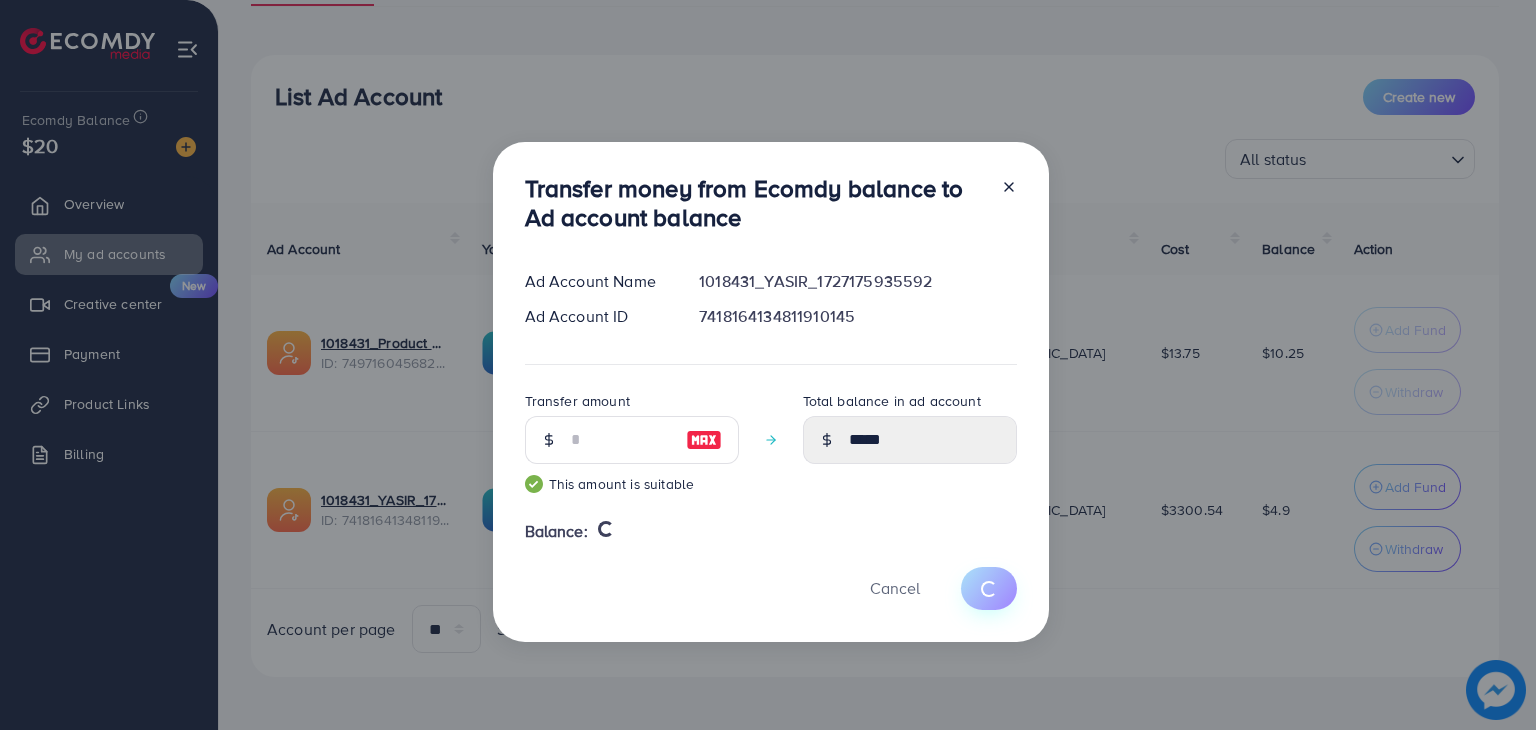 type 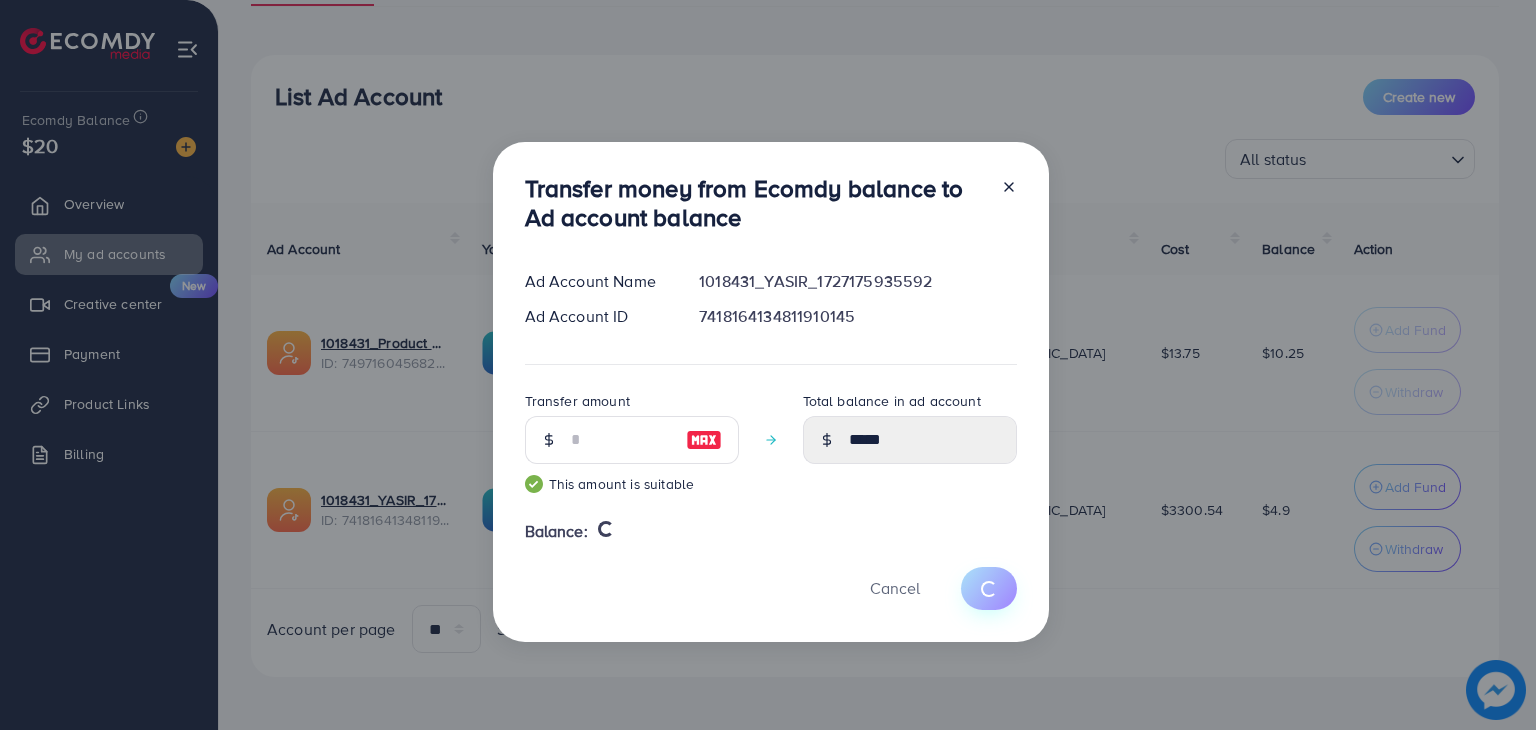 type on "***" 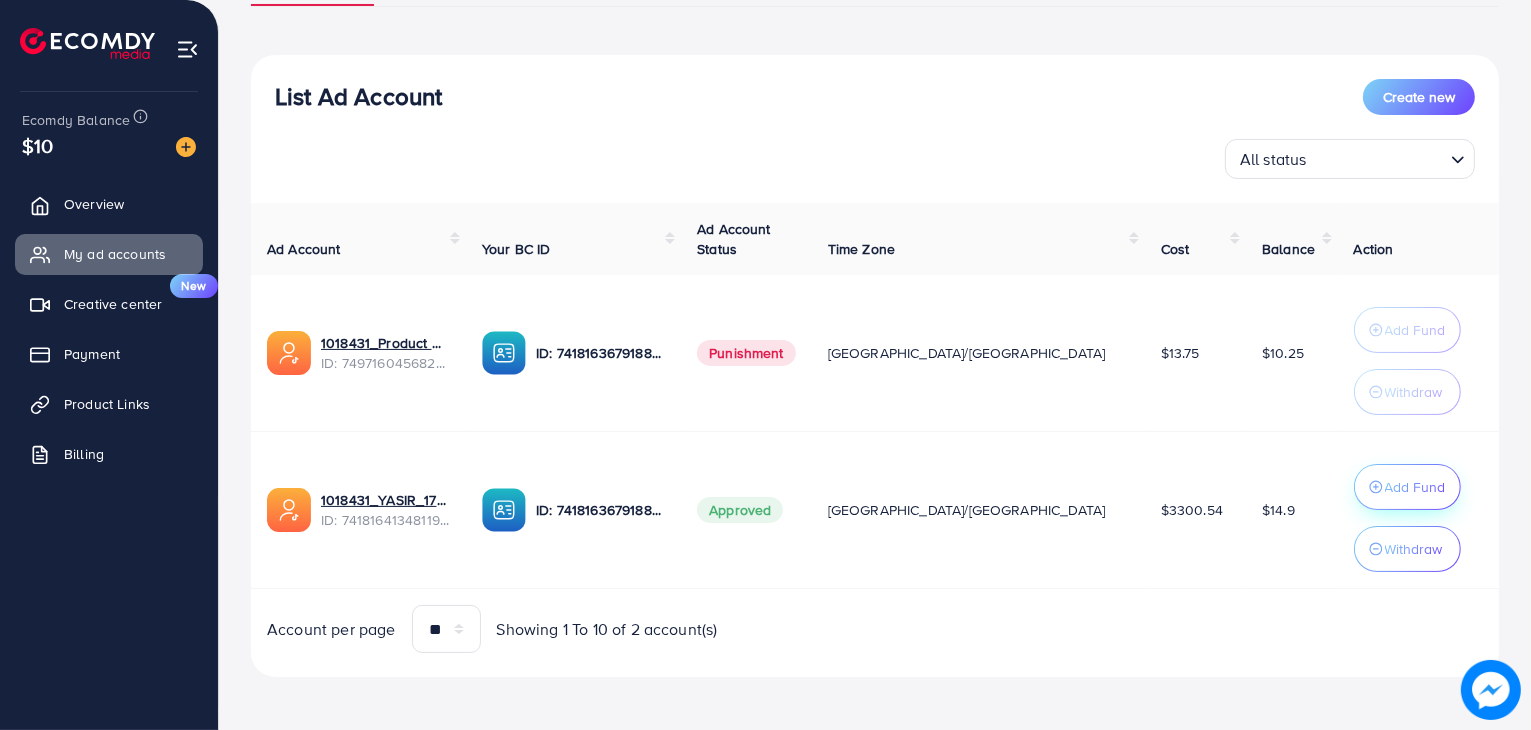 click on "Add Fund" at bounding box center [1415, 487] 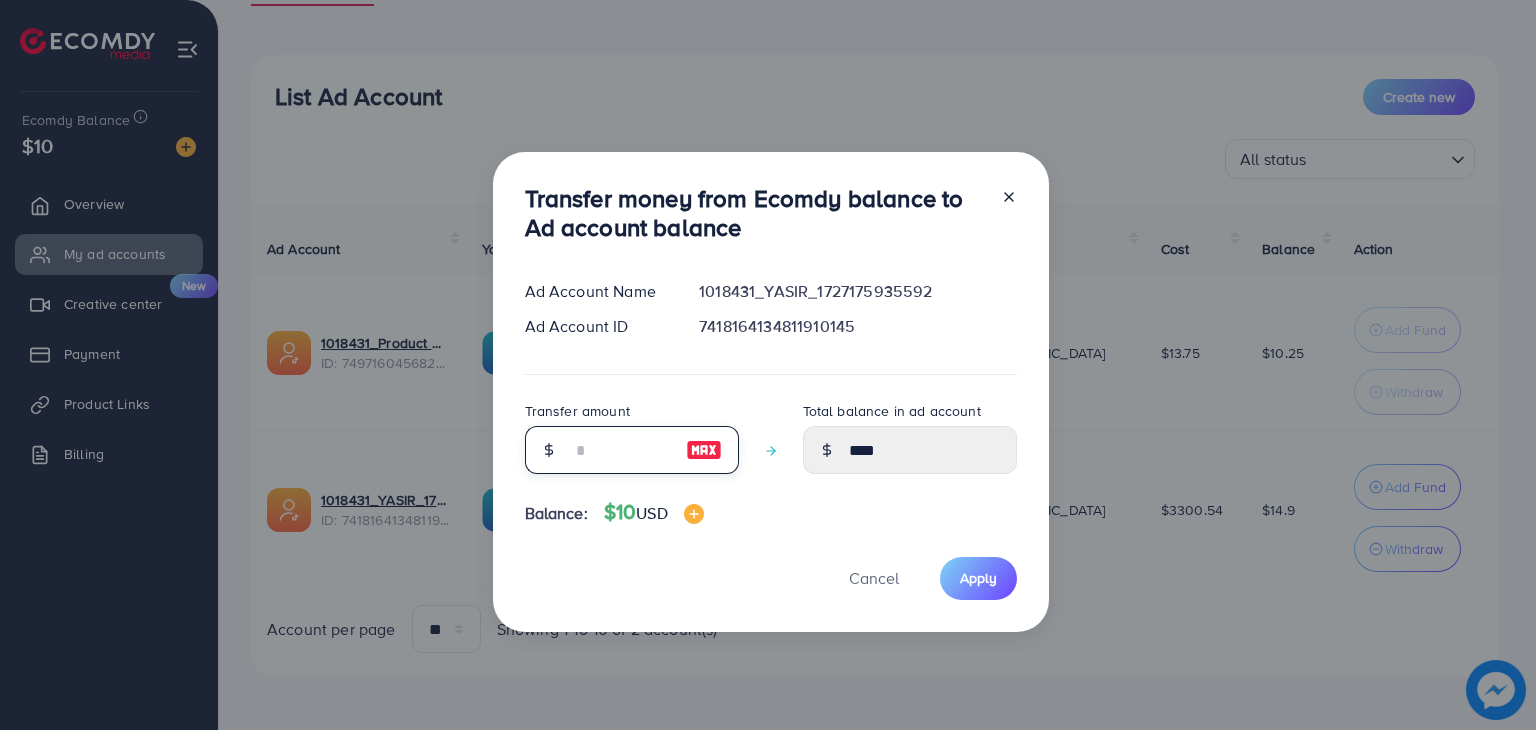 click at bounding box center [621, 450] 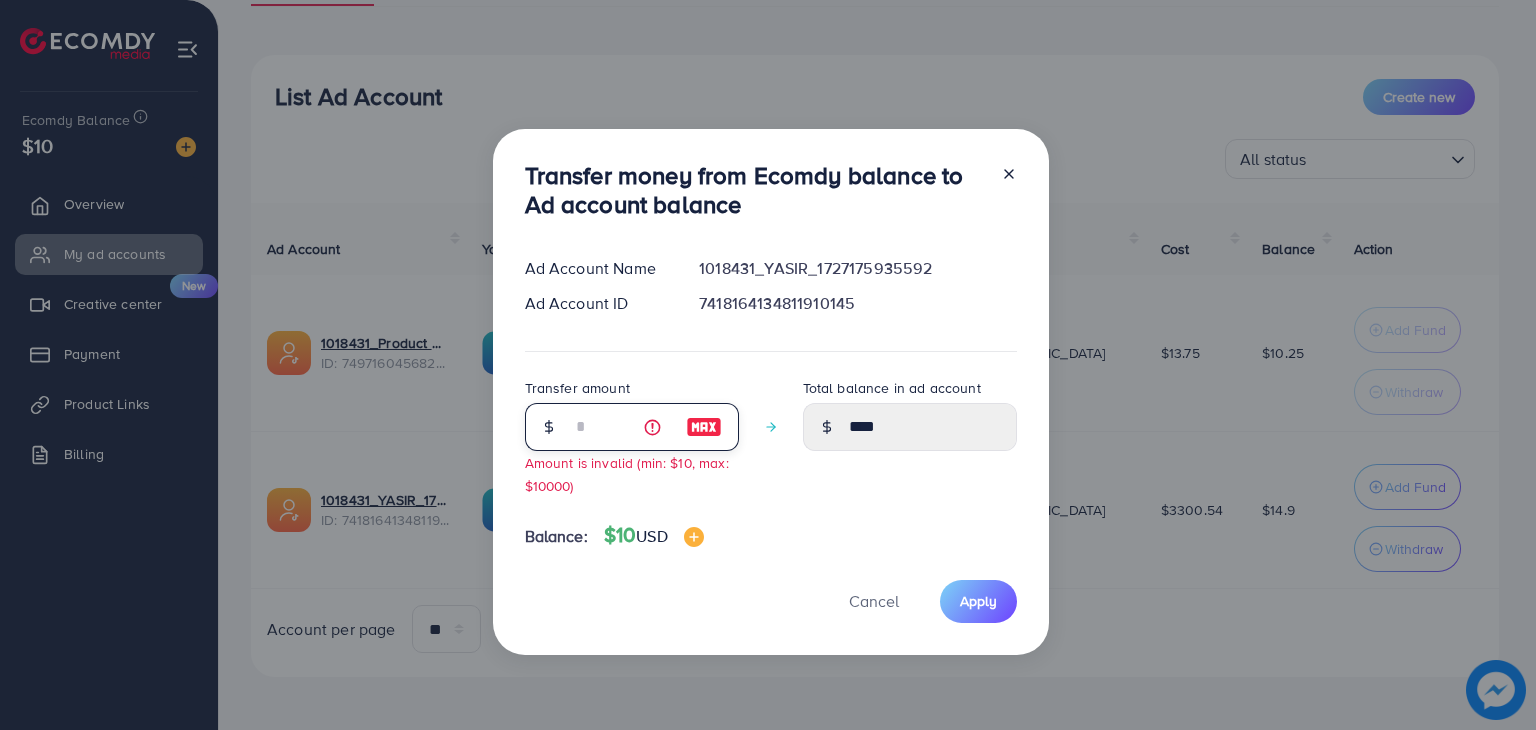 type on "*****" 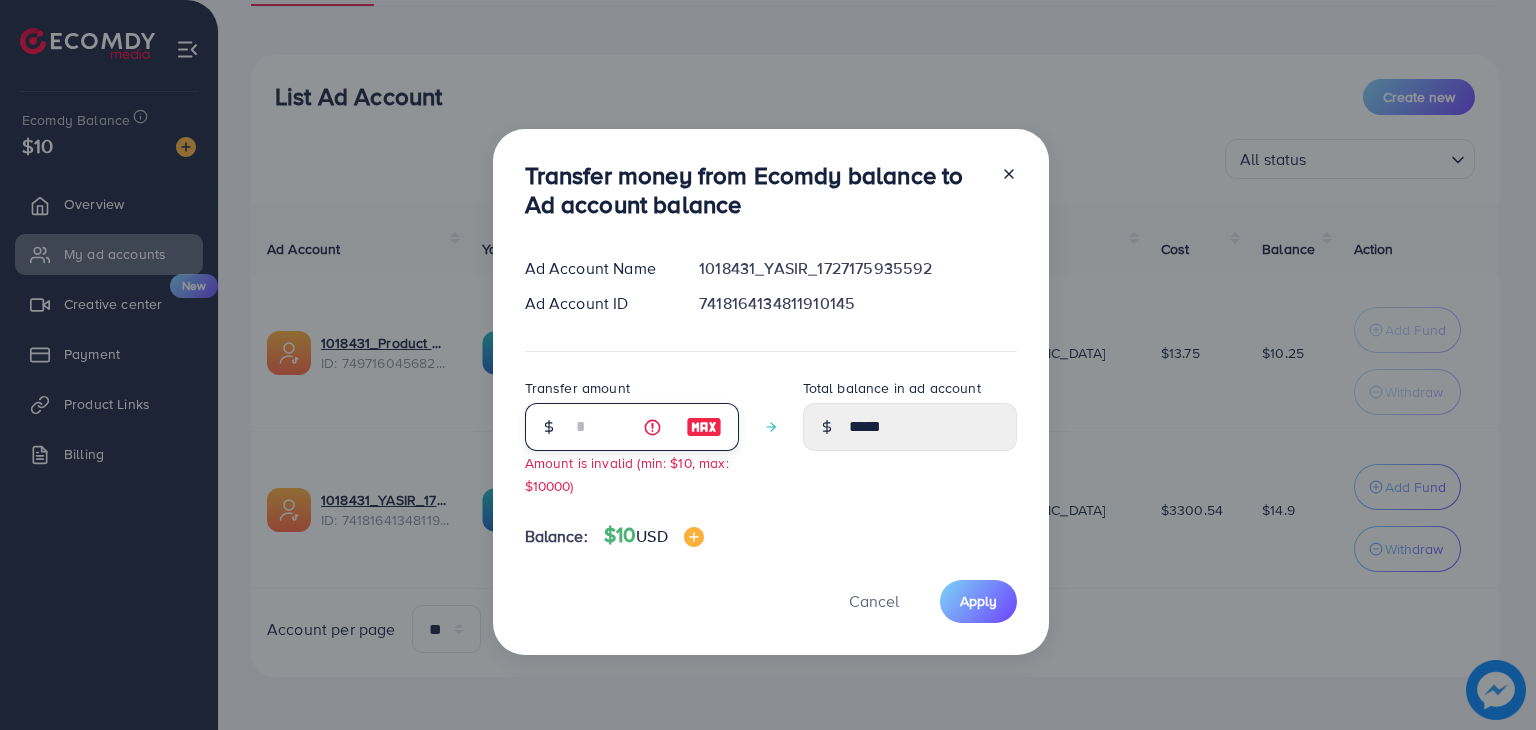type on "**" 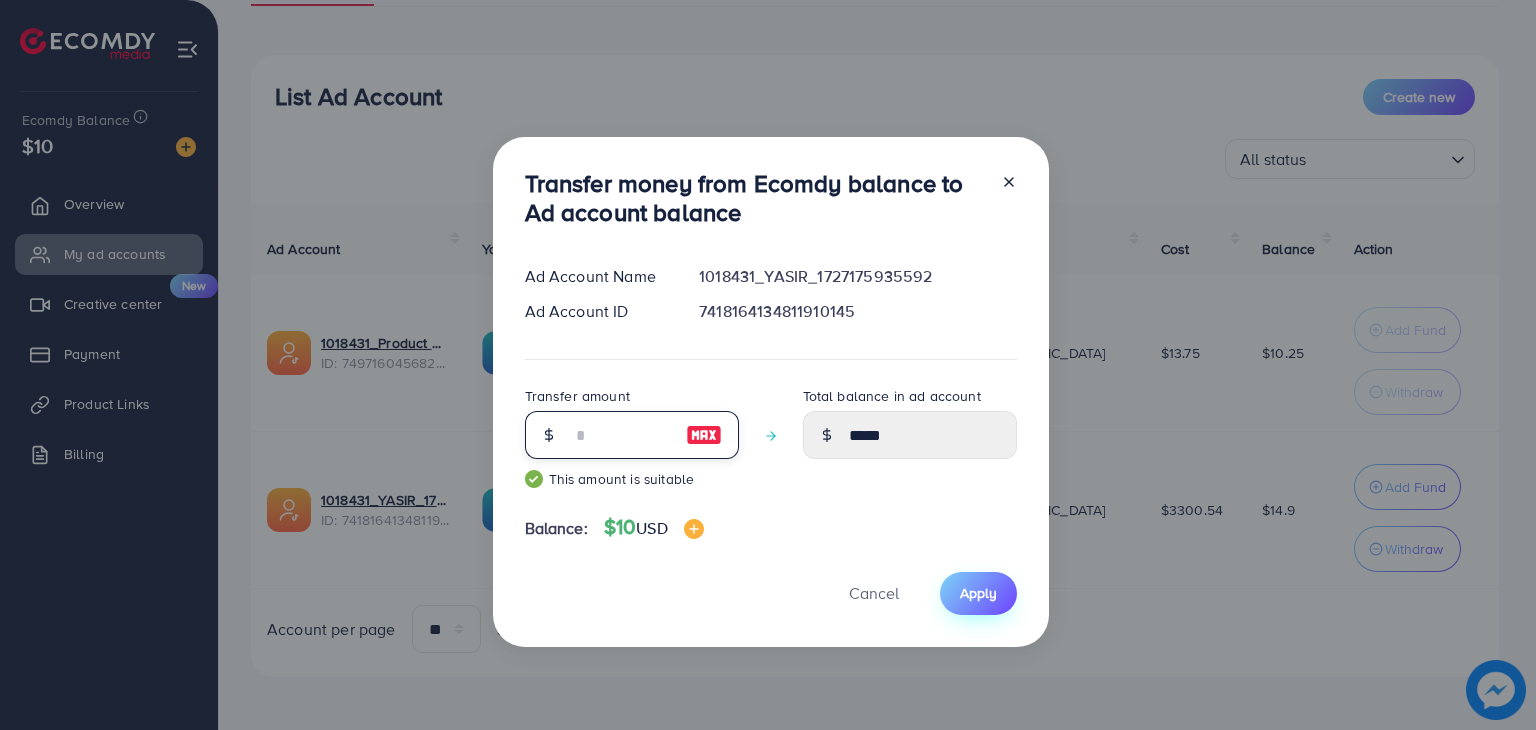 type on "**" 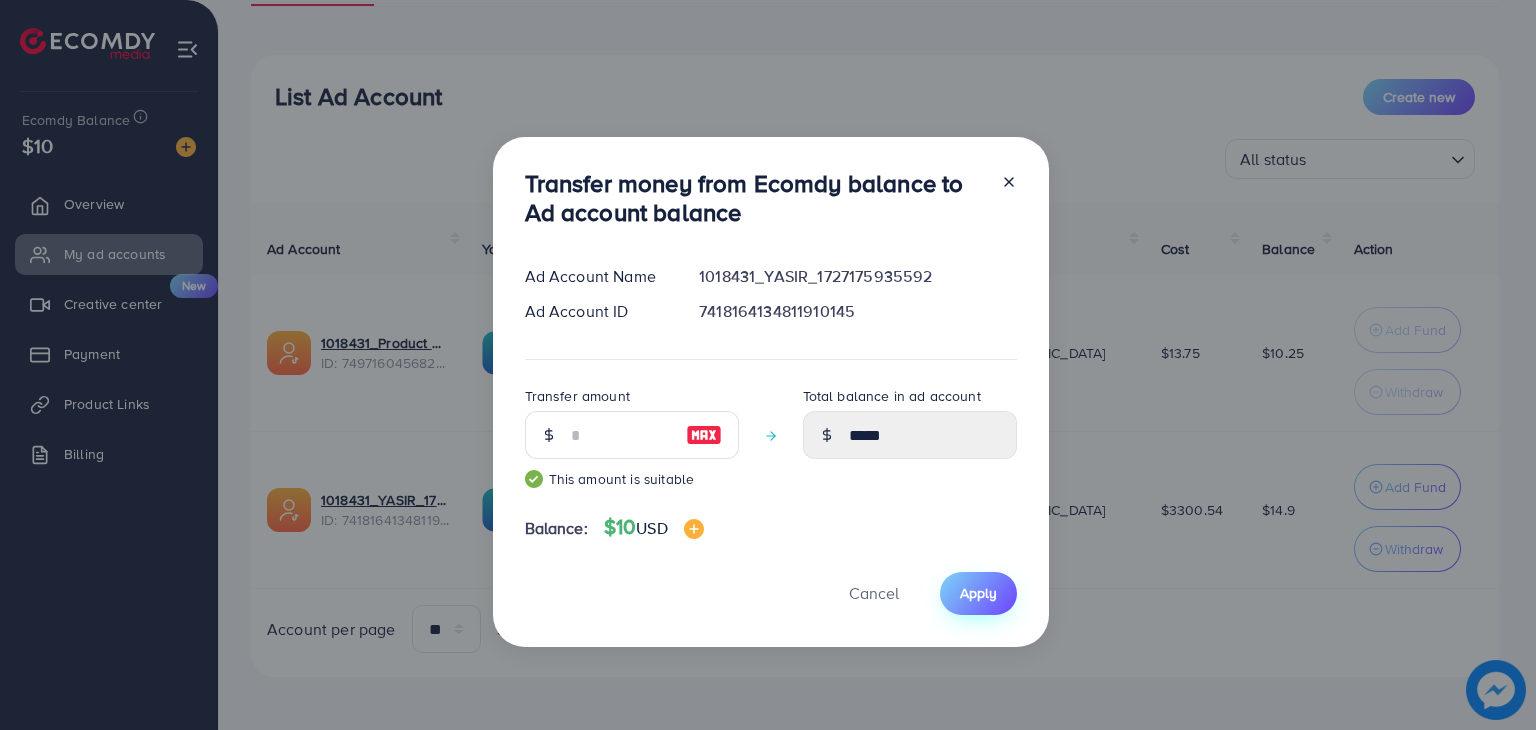 click on "Apply" at bounding box center [978, 593] 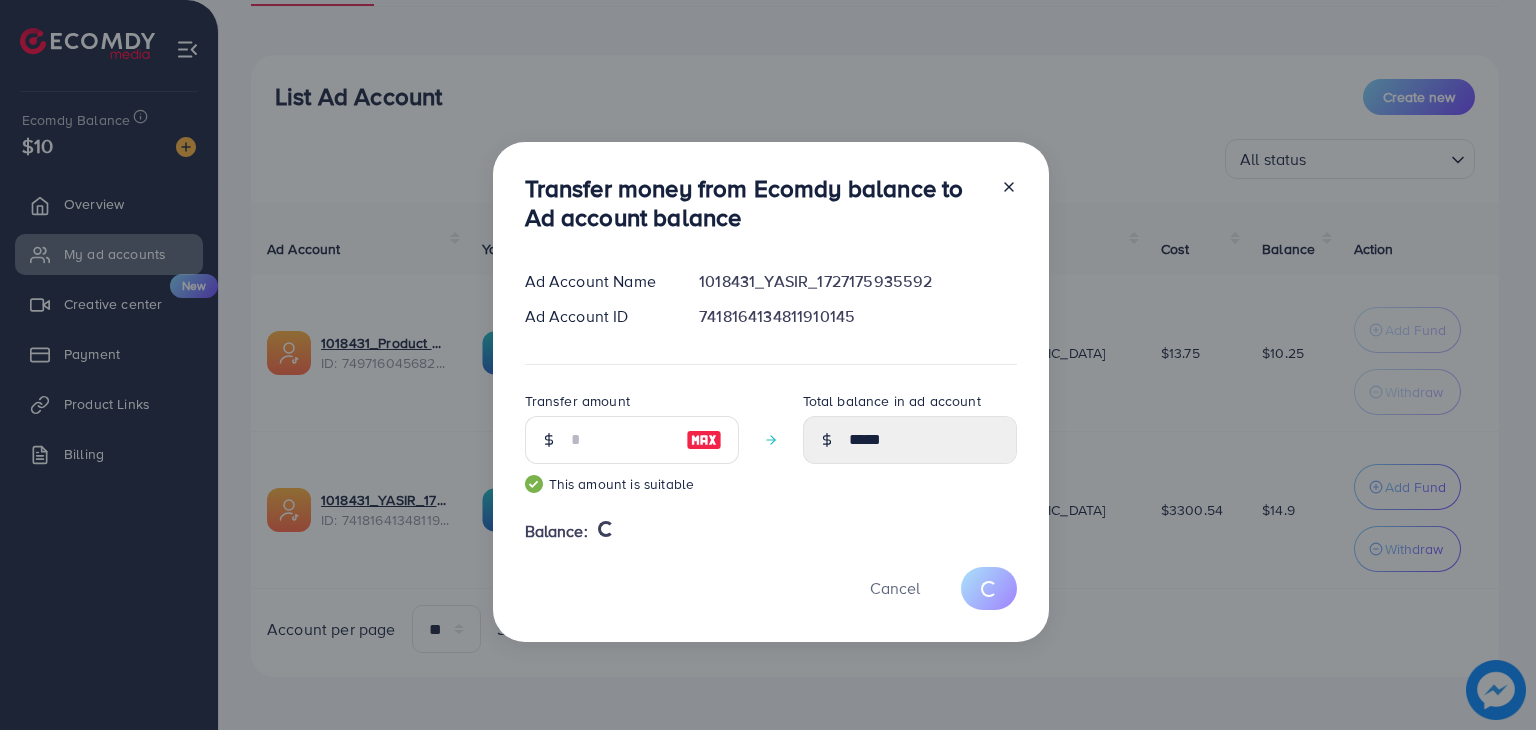type 